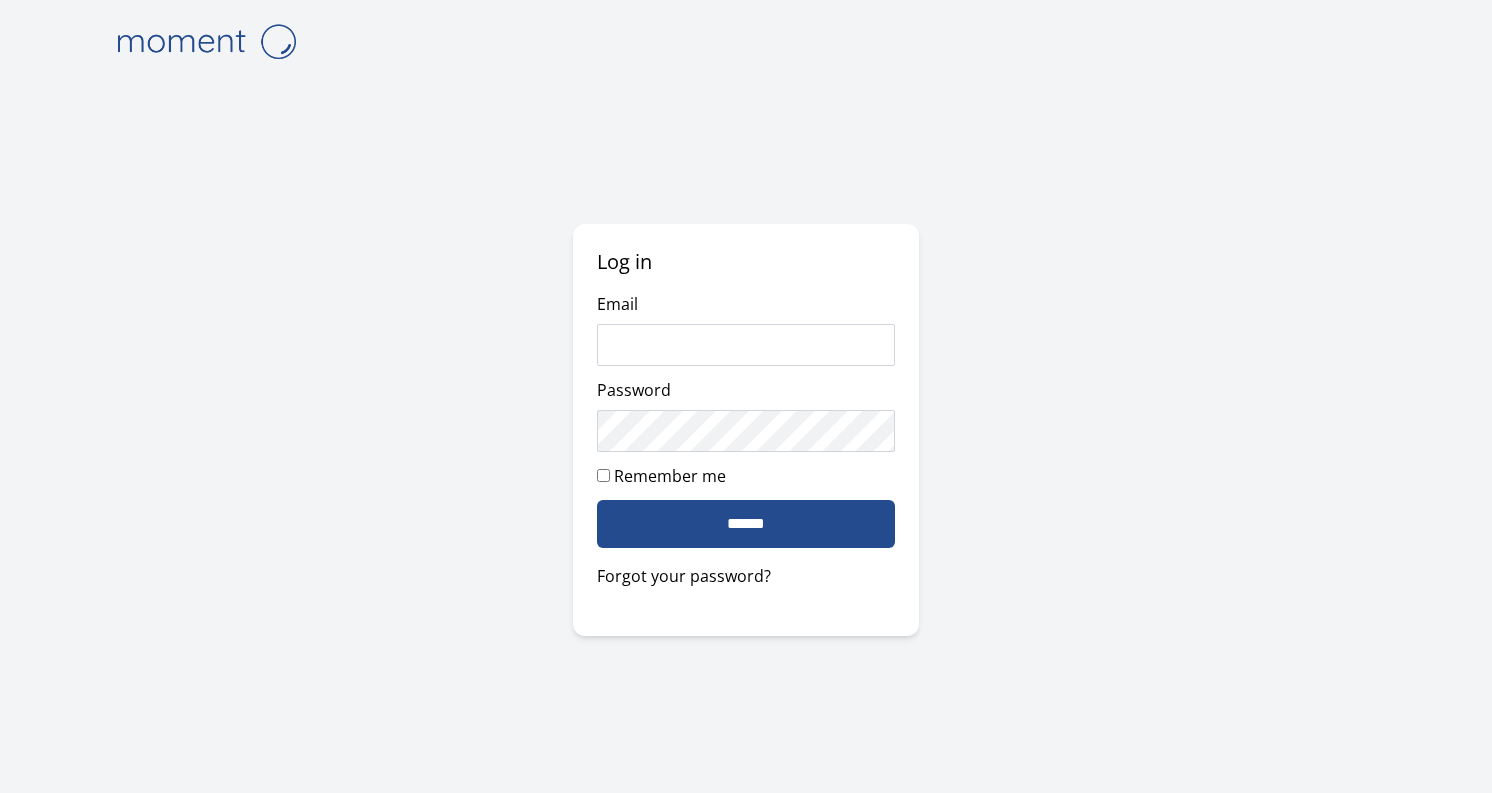 scroll, scrollTop: 0, scrollLeft: 0, axis: both 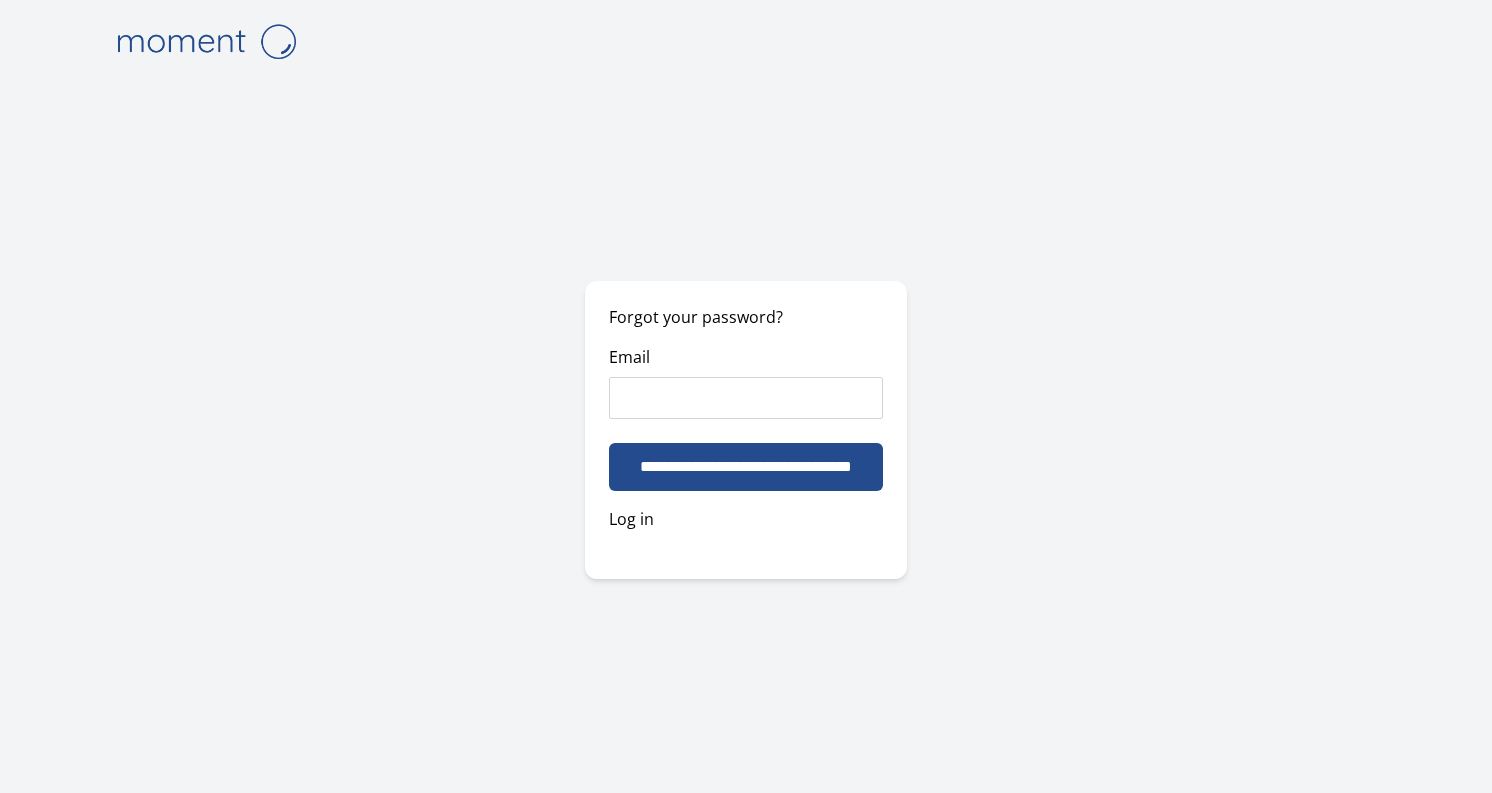 click on "Email" at bounding box center [746, 398] 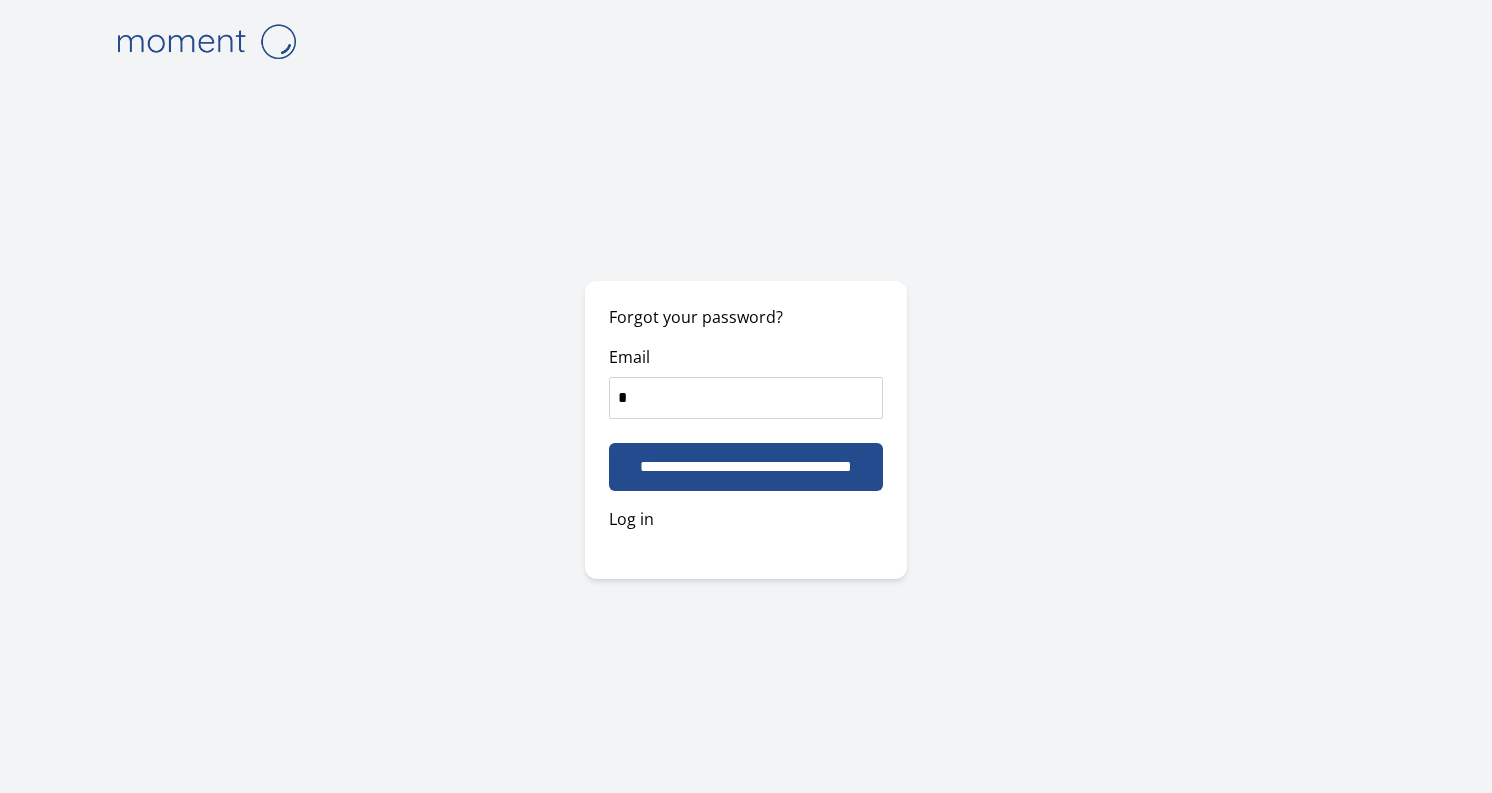 type on "*" 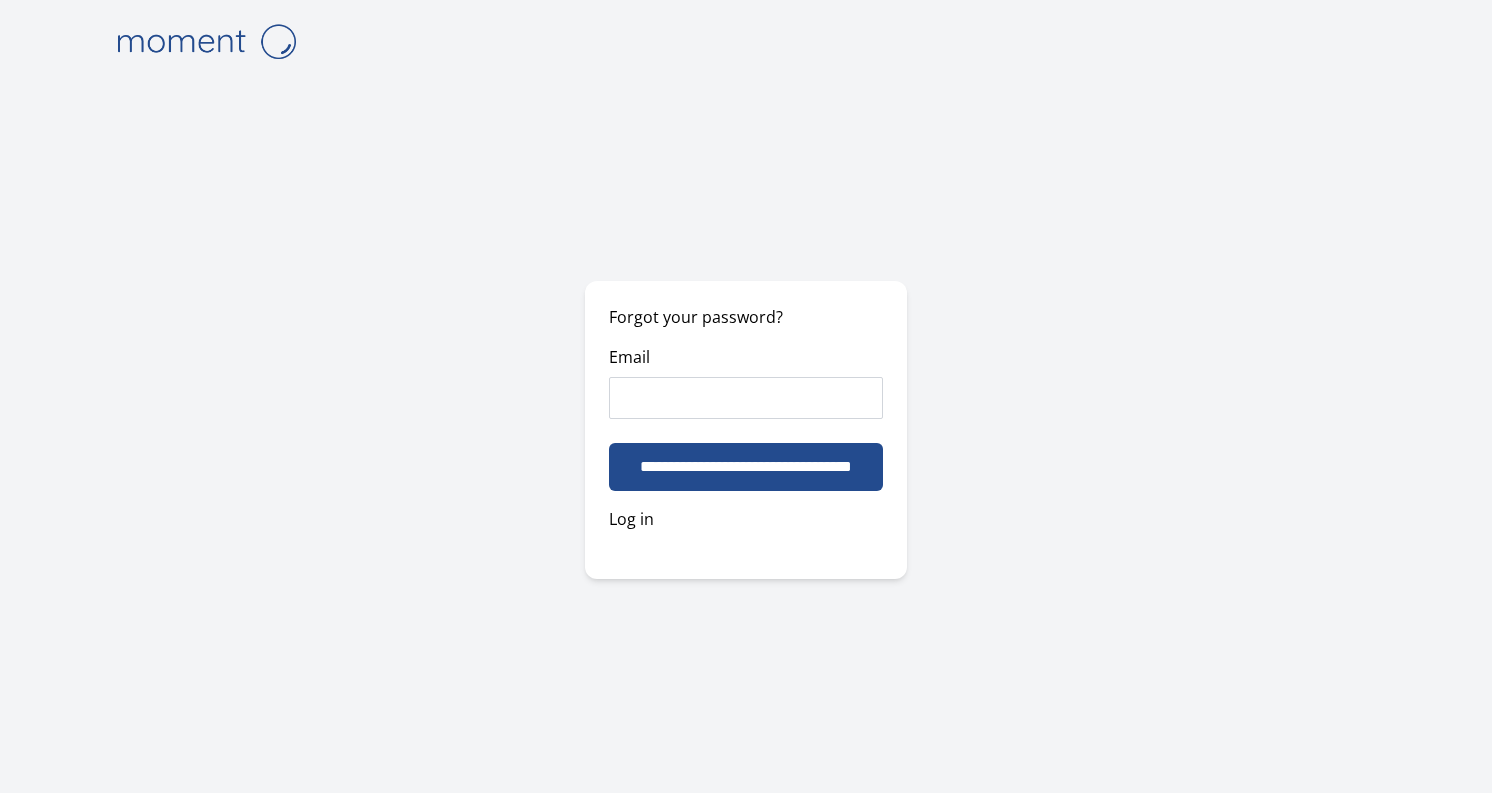 paste on "**********" 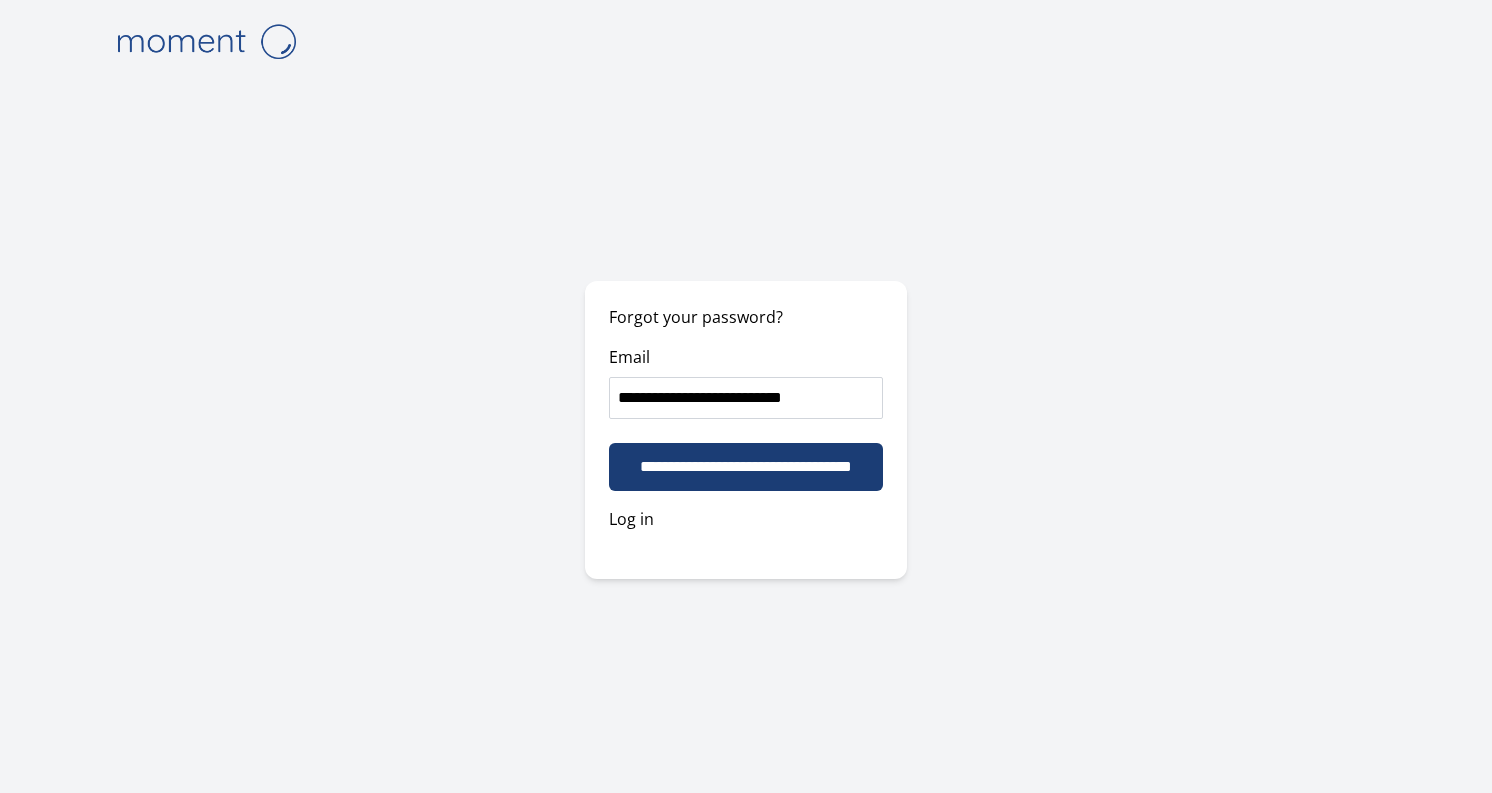 type on "**********" 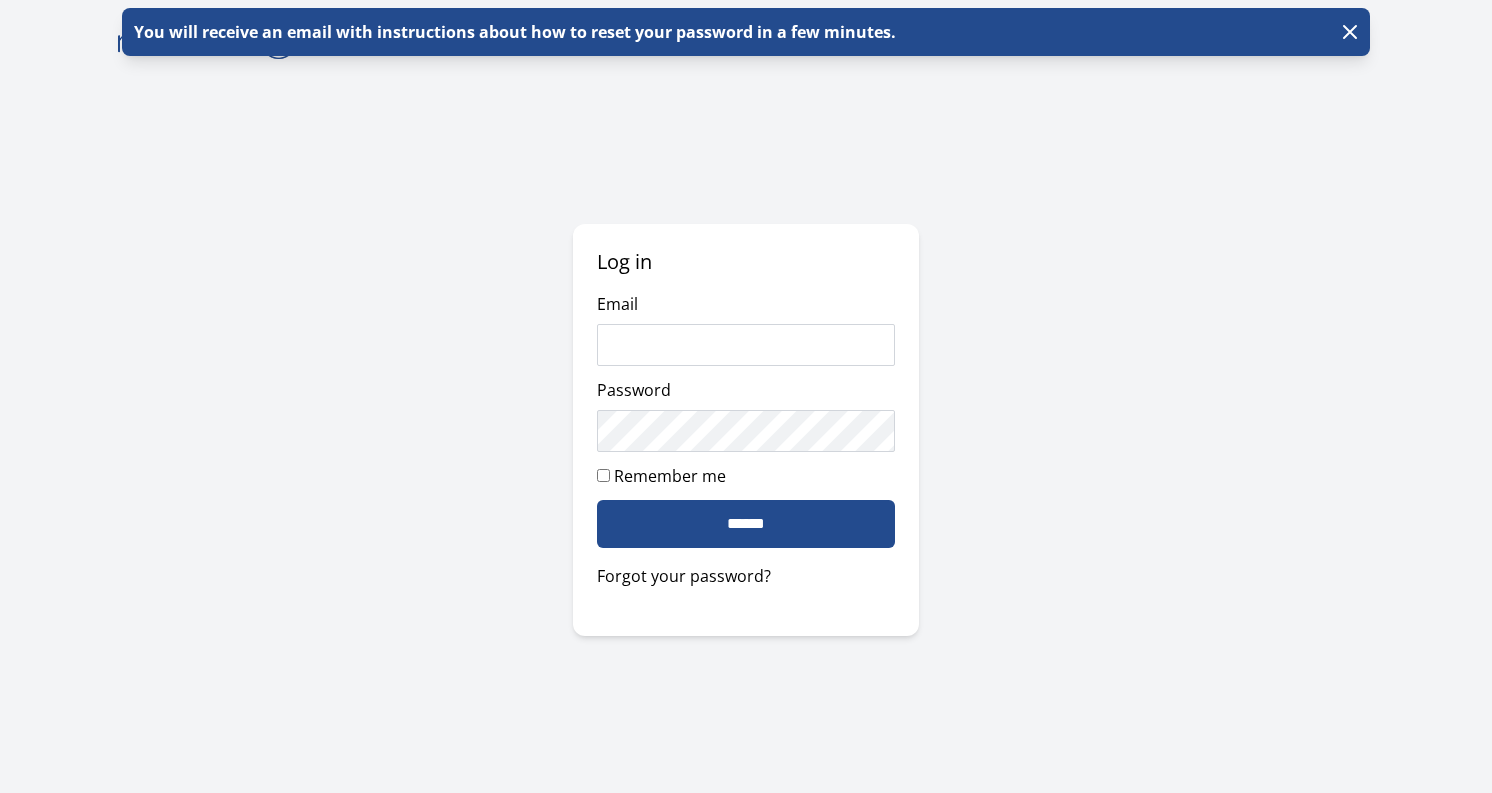 scroll, scrollTop: 0, scrollLeft: 0, axis: both 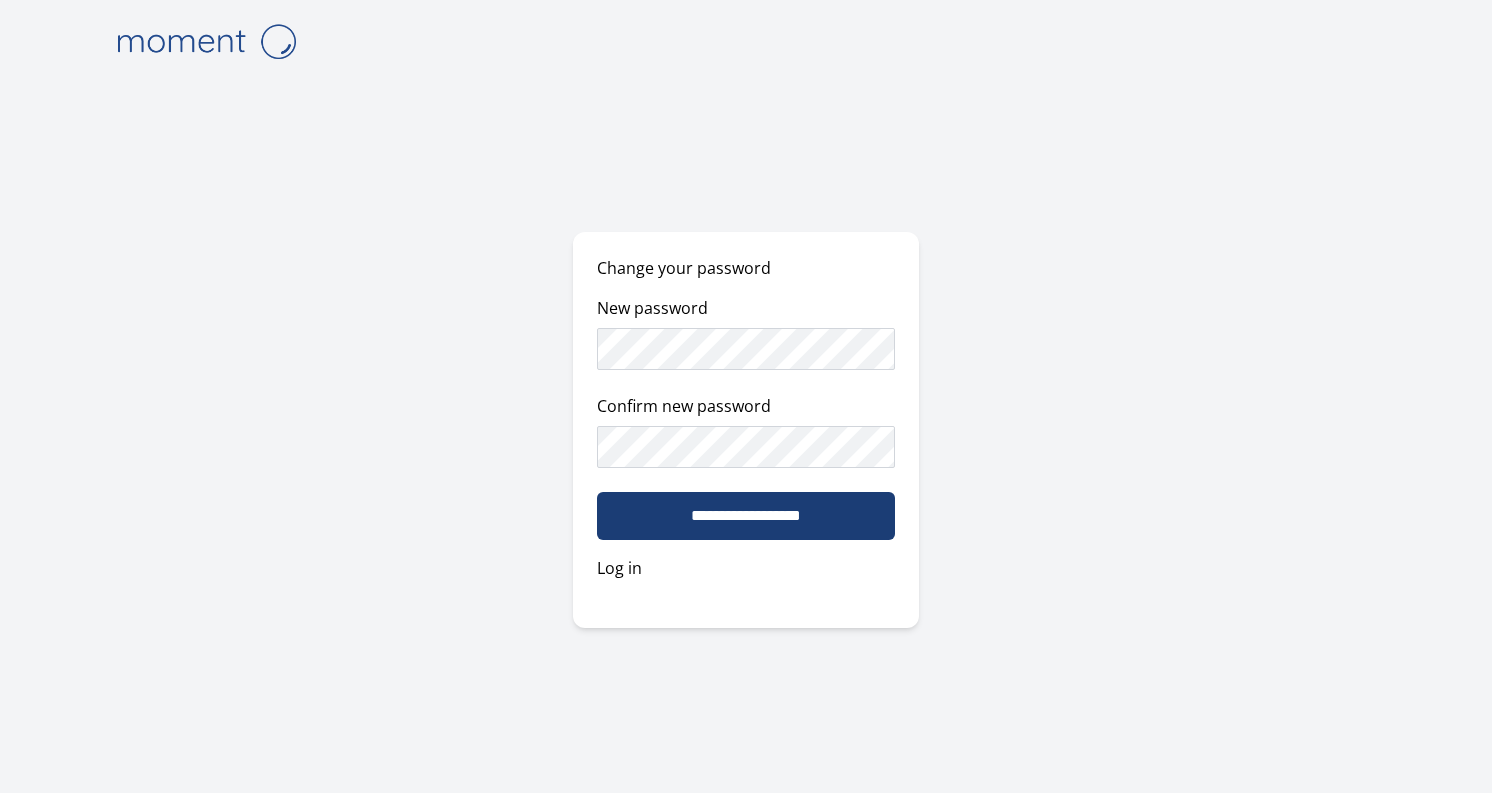 click on "**********" at bounding box center (746, 516) 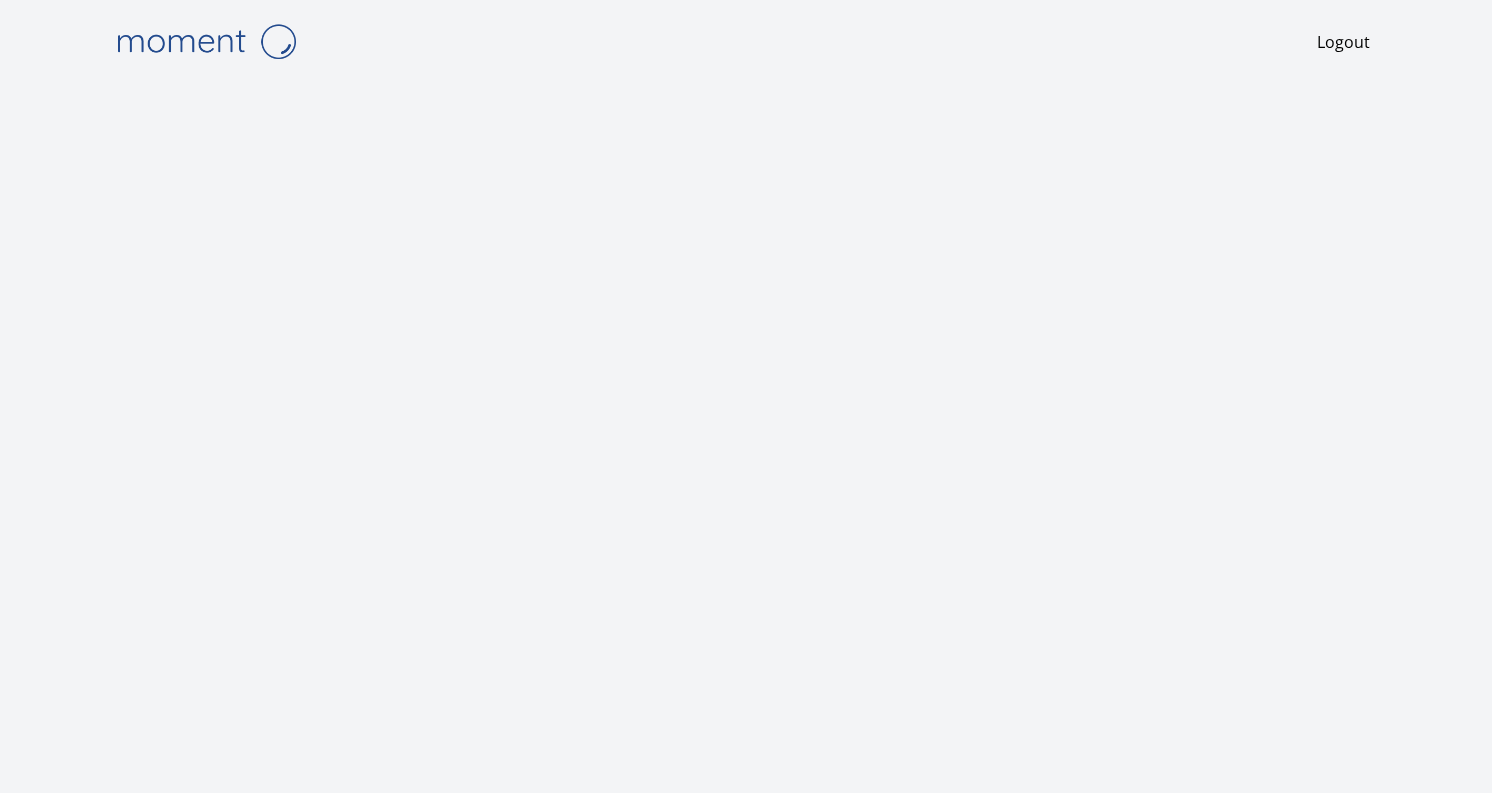 scroll, scrollTop: 0, scrollLeft: 0, axis: both 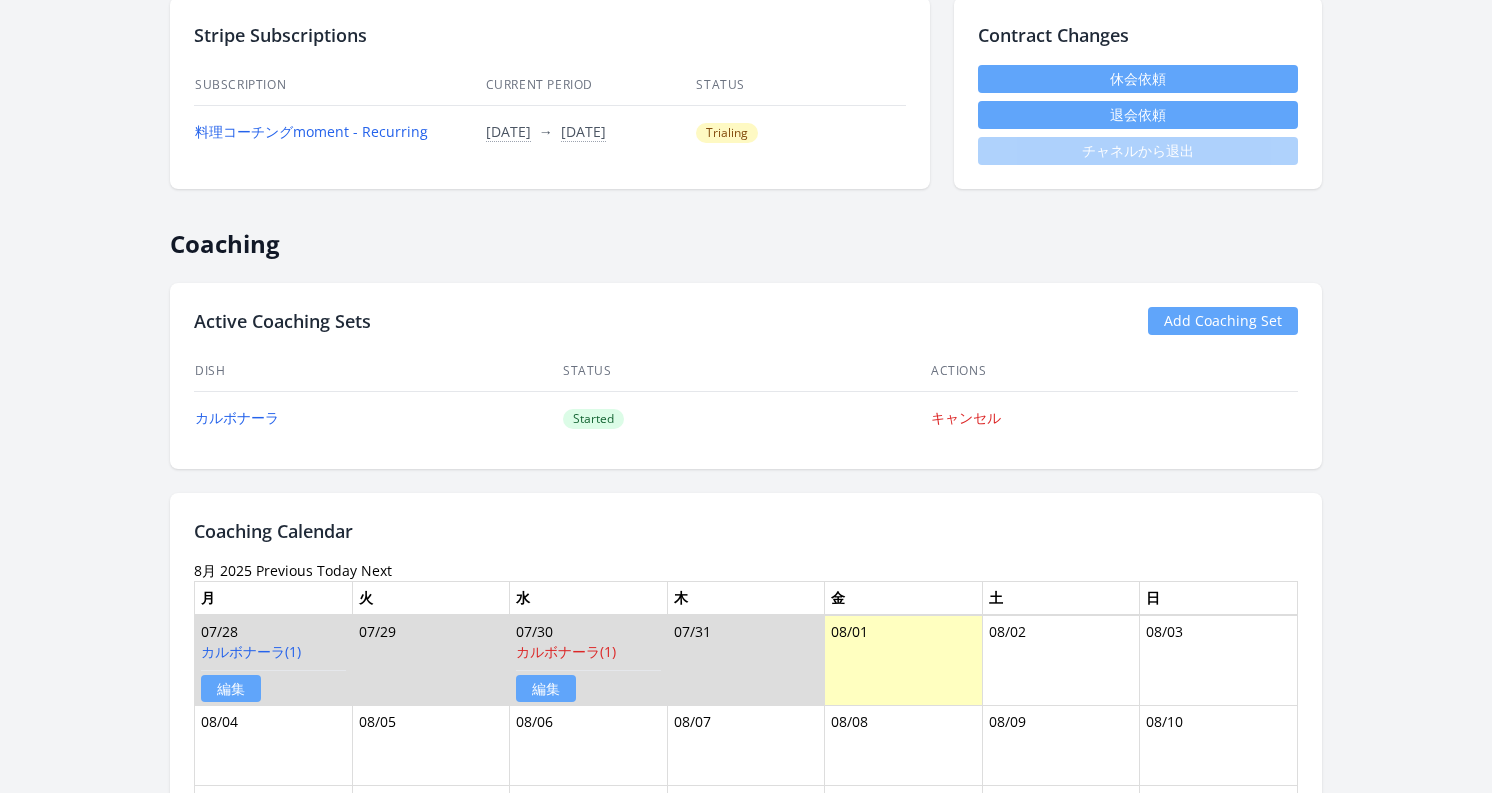 drag, startPoint x: 151, startPoint y: 249, endPoint x: 380, endPoint y: 249, distance: 229 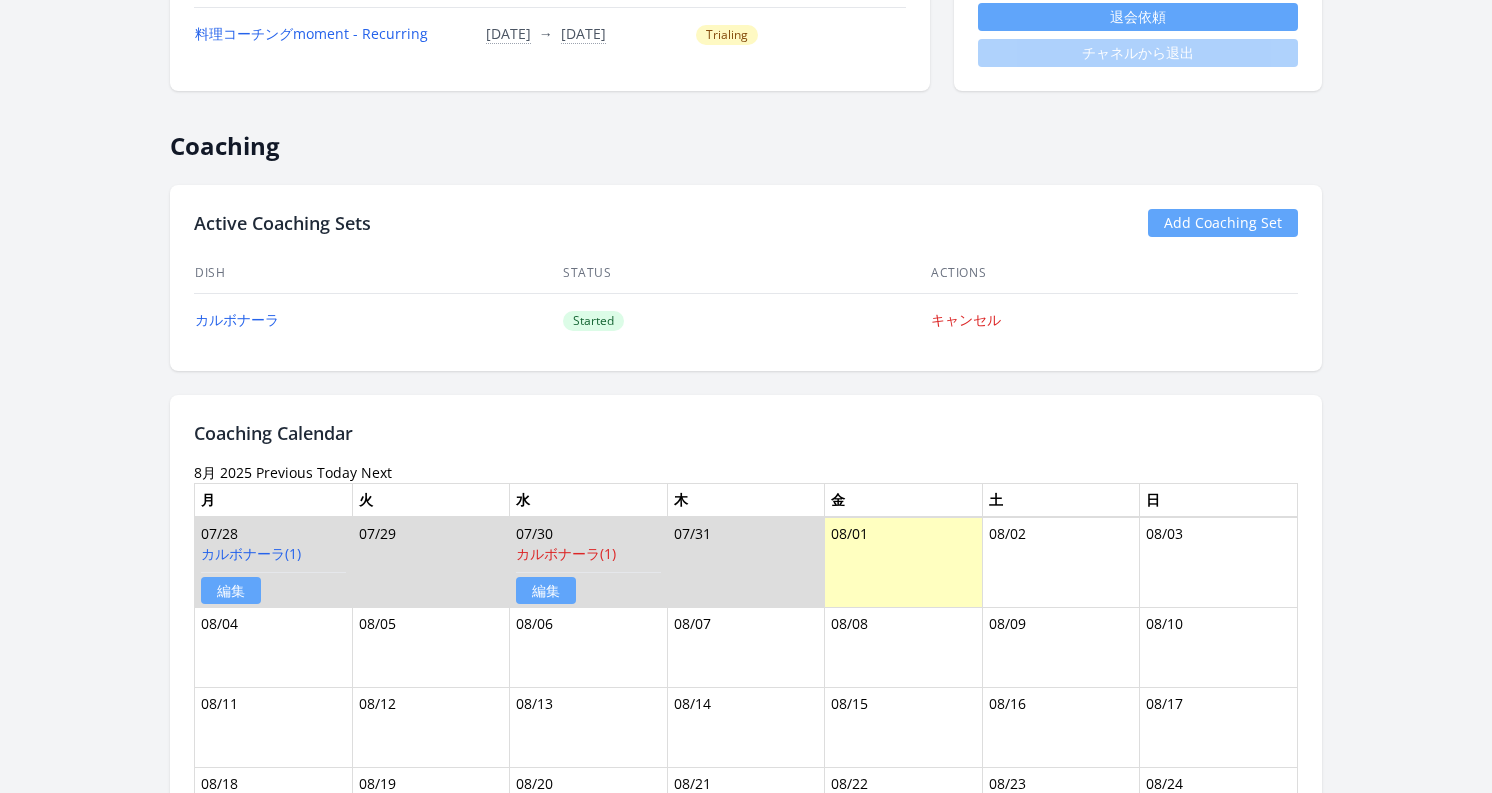 scroll, scrollTop: 828, scrollLeft: 0, axis: vertical 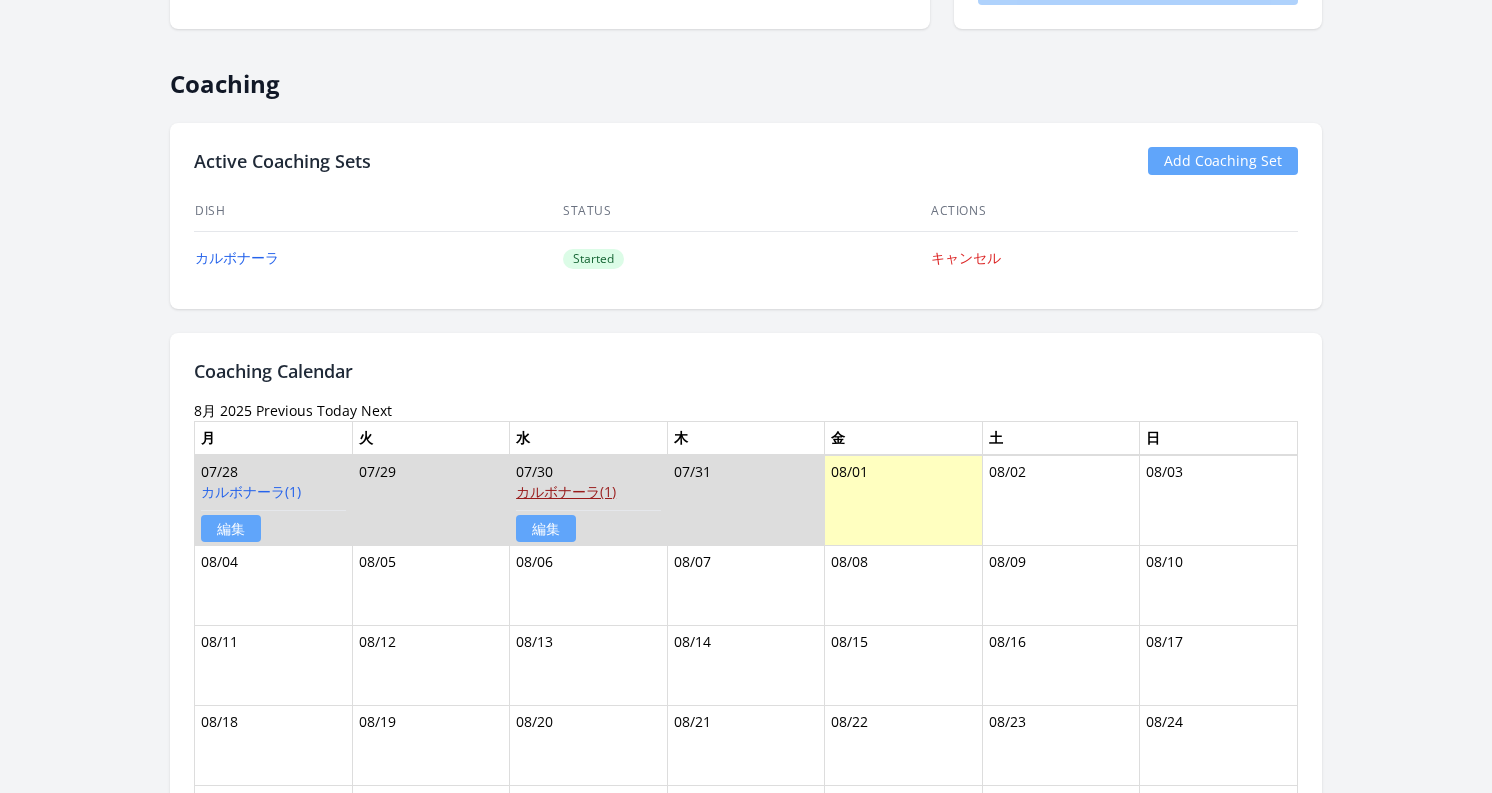 click on "カルボナーラ(1)" at bounding box center [566, 491] 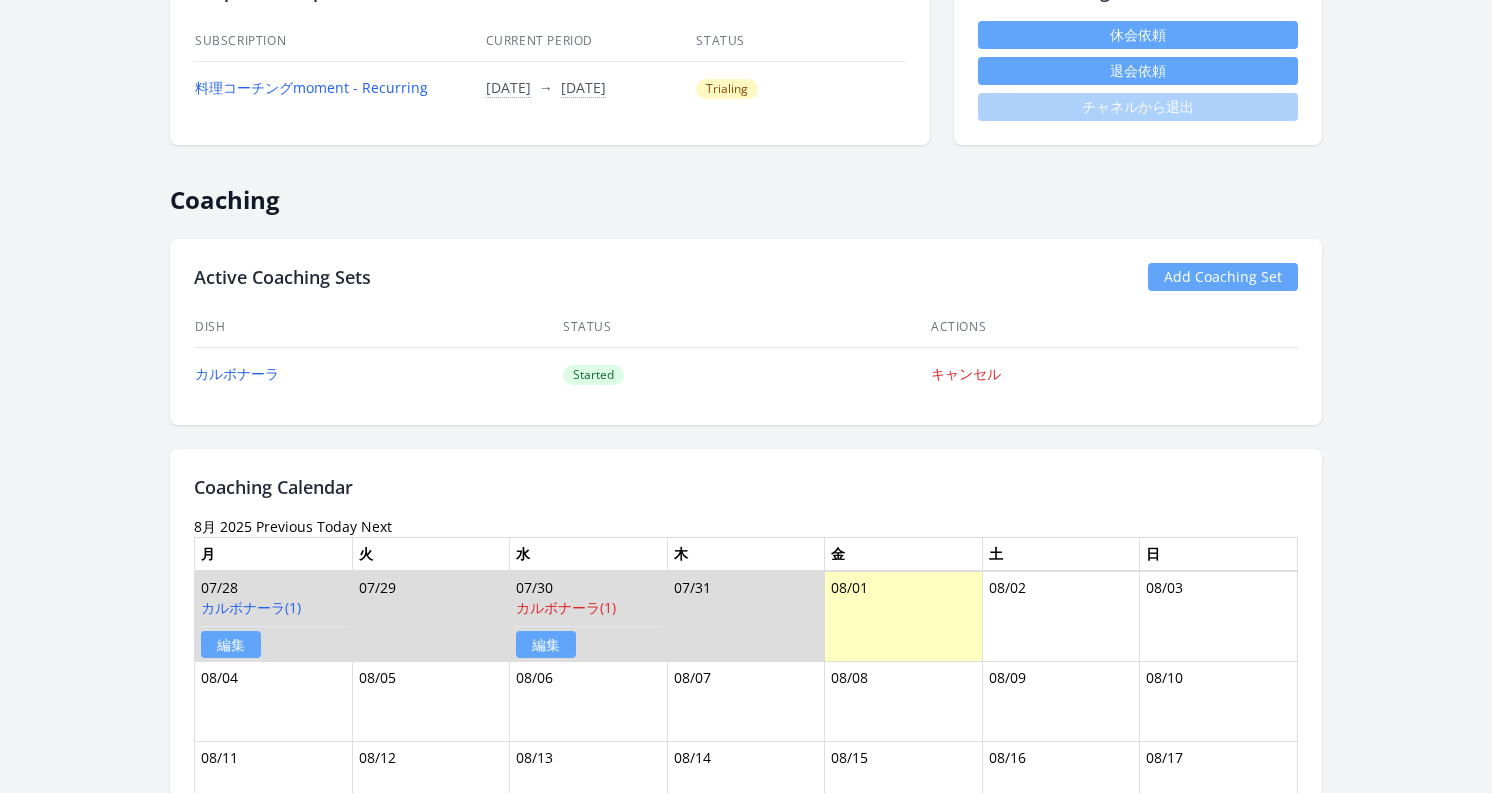 scroll, scrollTop: 0, scrollLeft: 0, axis: both 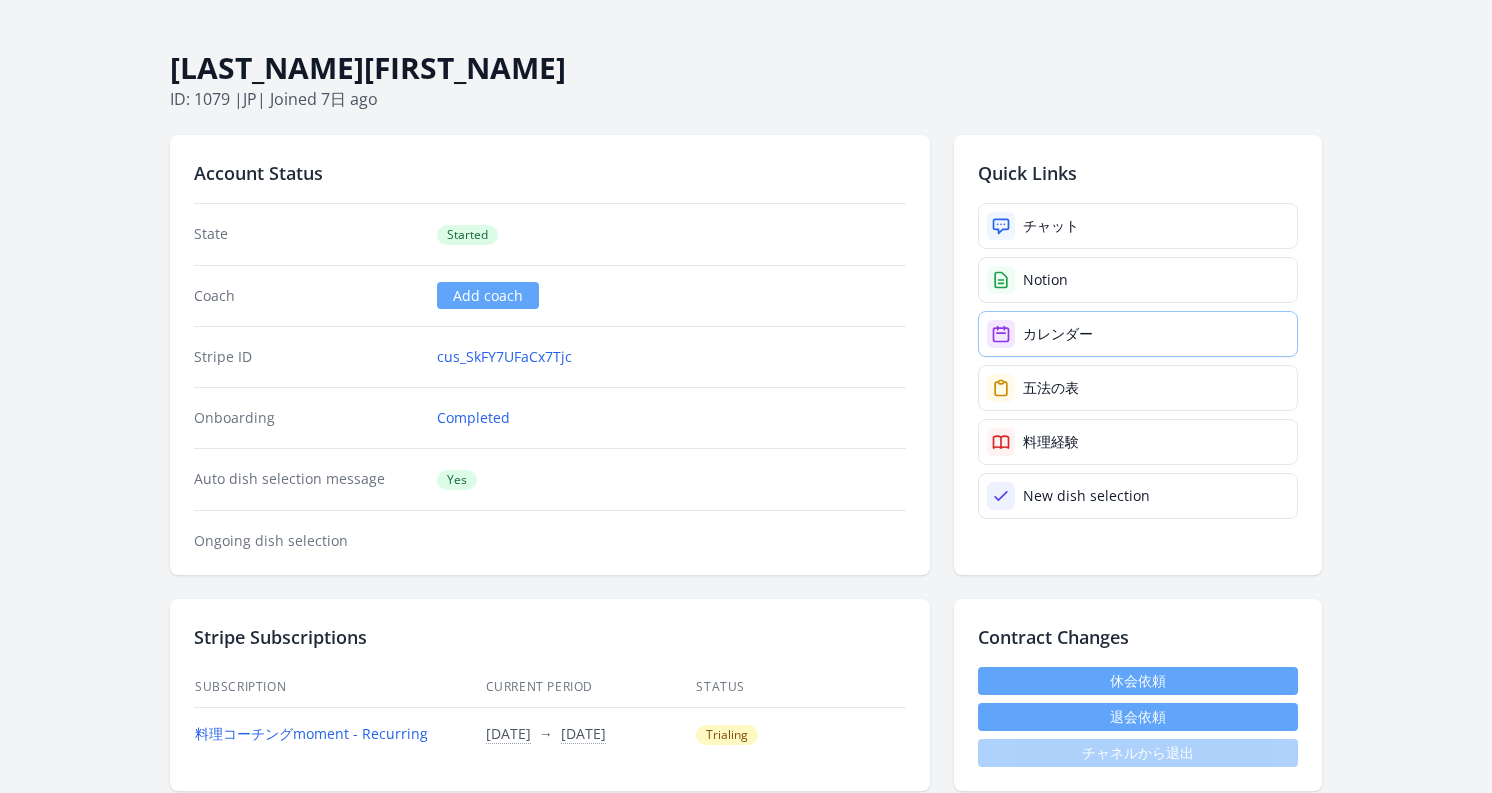 click on "カレンダー" at bounding box center (1138, 334) 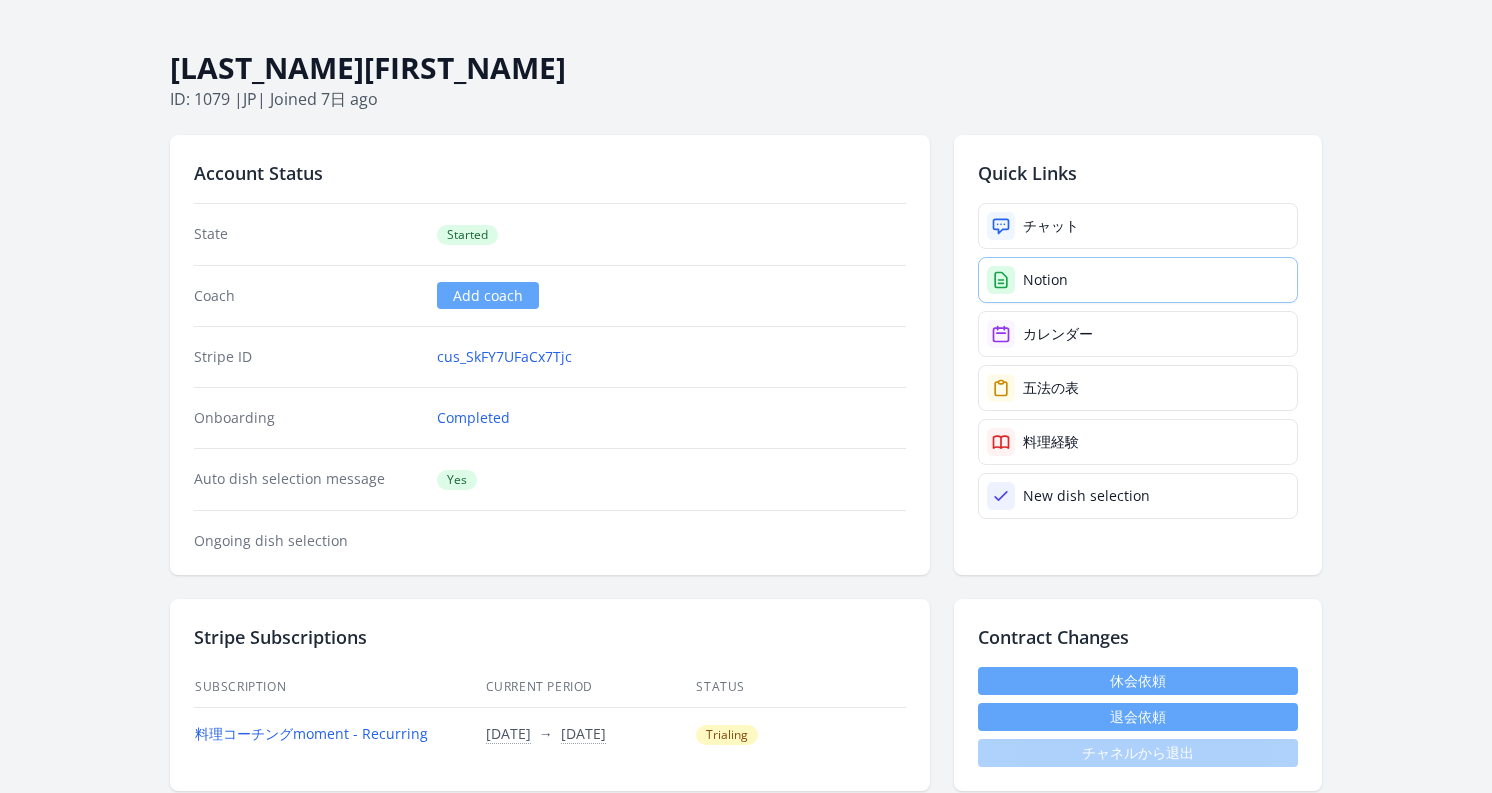 click on "Notion" at bounding box center [1138, 280] 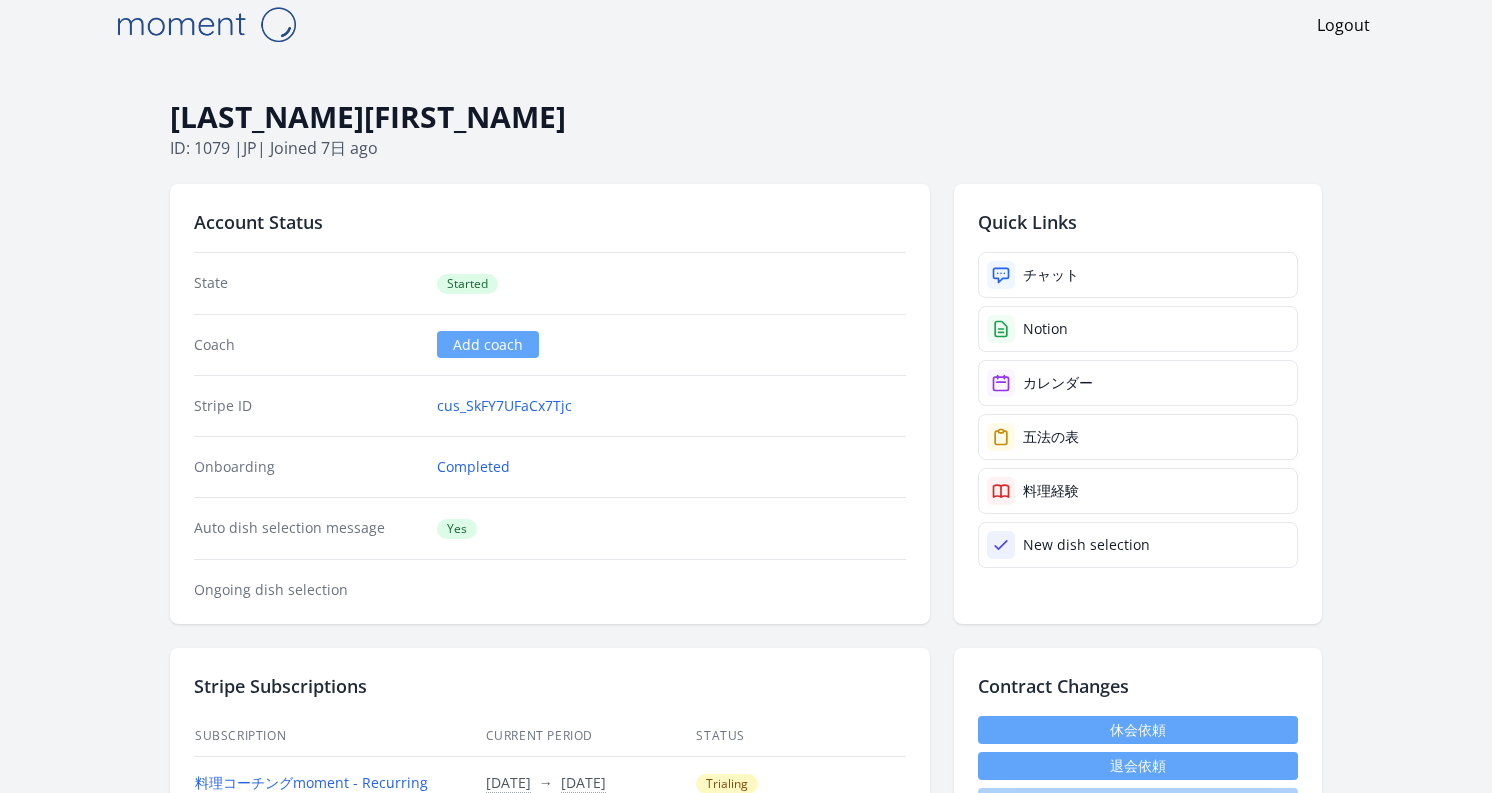 scroll, scrollTop: 0, scrollLeft: 0, axis: both 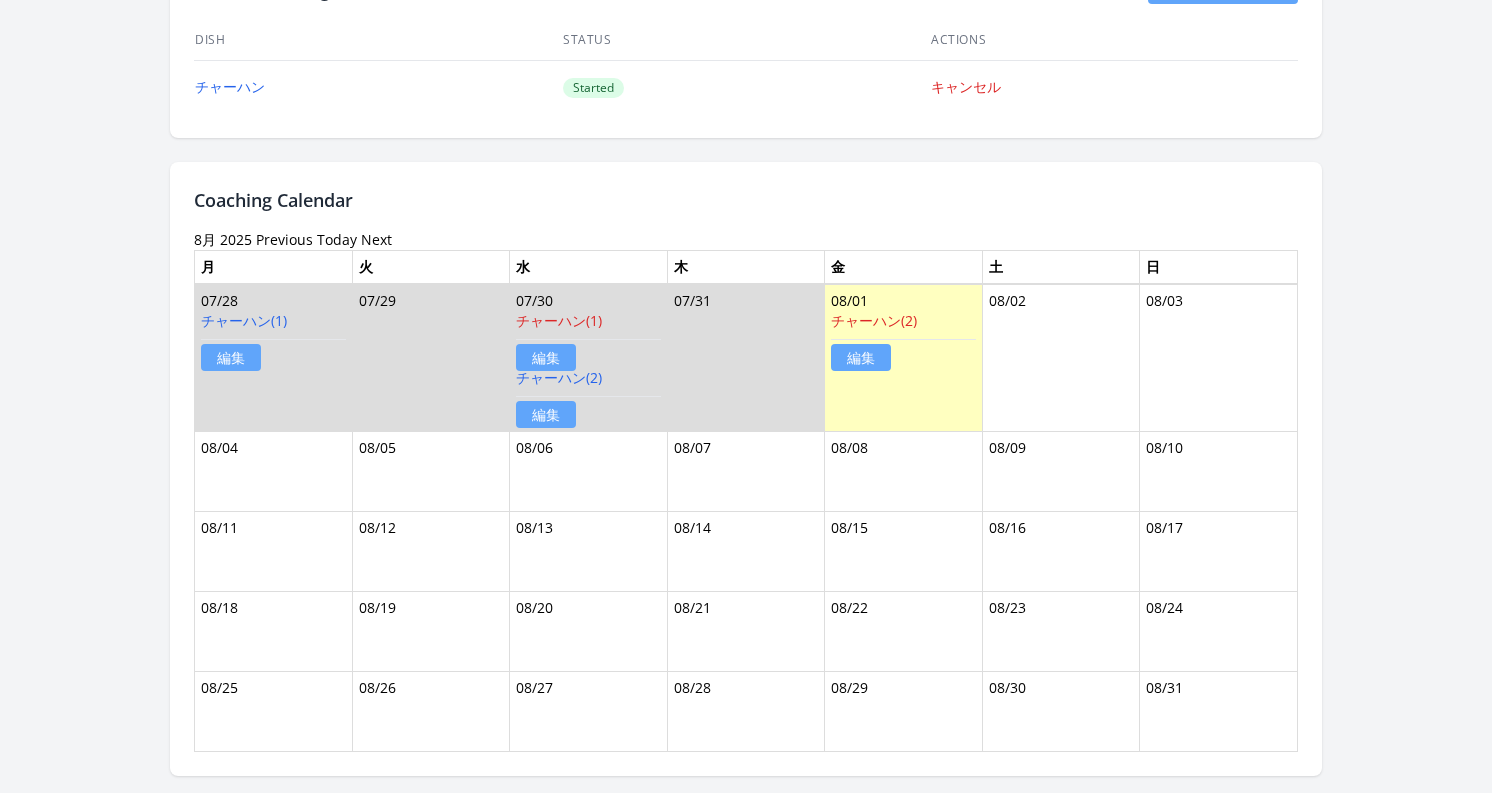 click on "Previous" at bounding box center (284, 239) 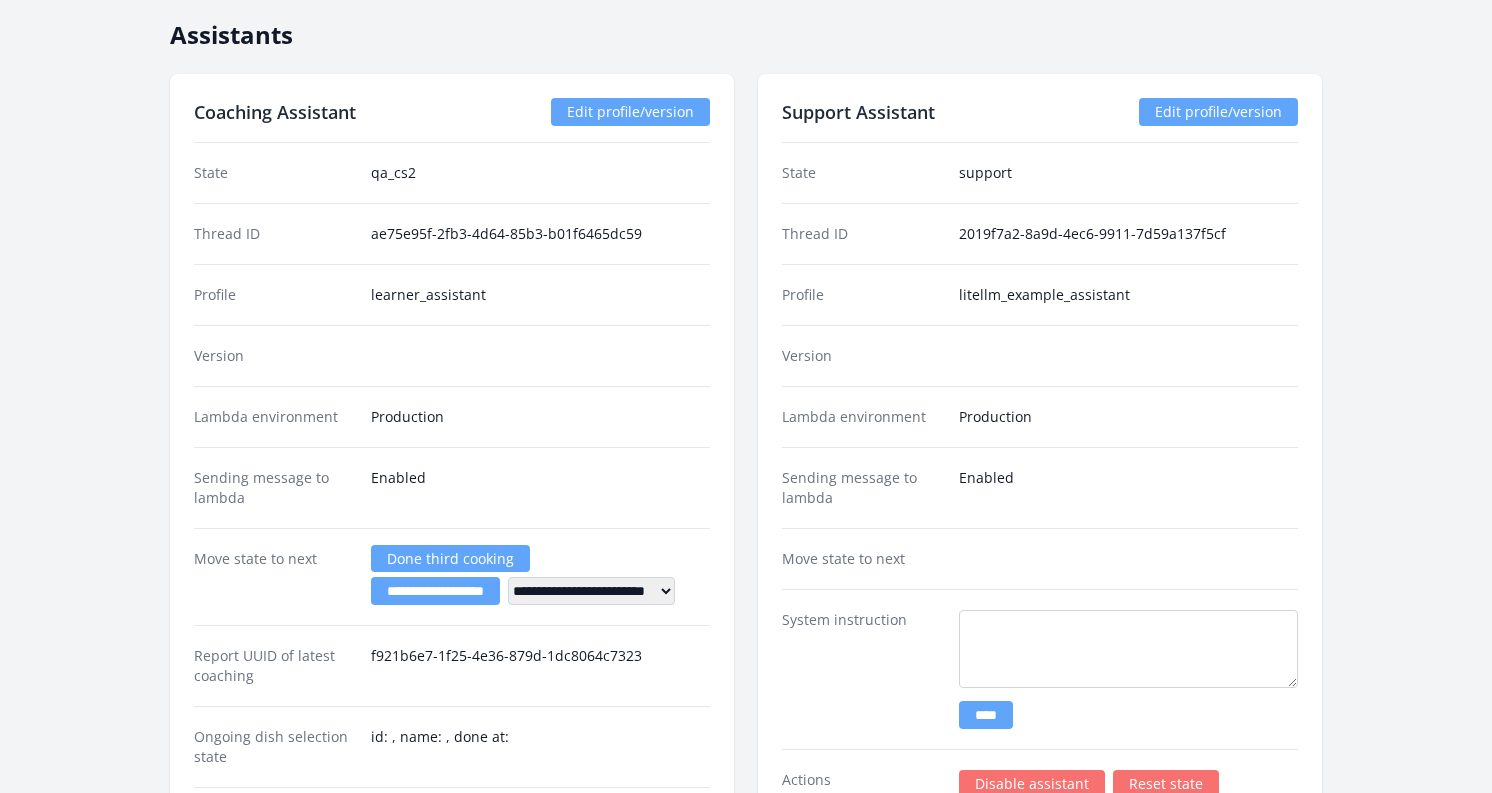 scroll, scrollTop: 2154, scrollLeft: 0, axis: vertical 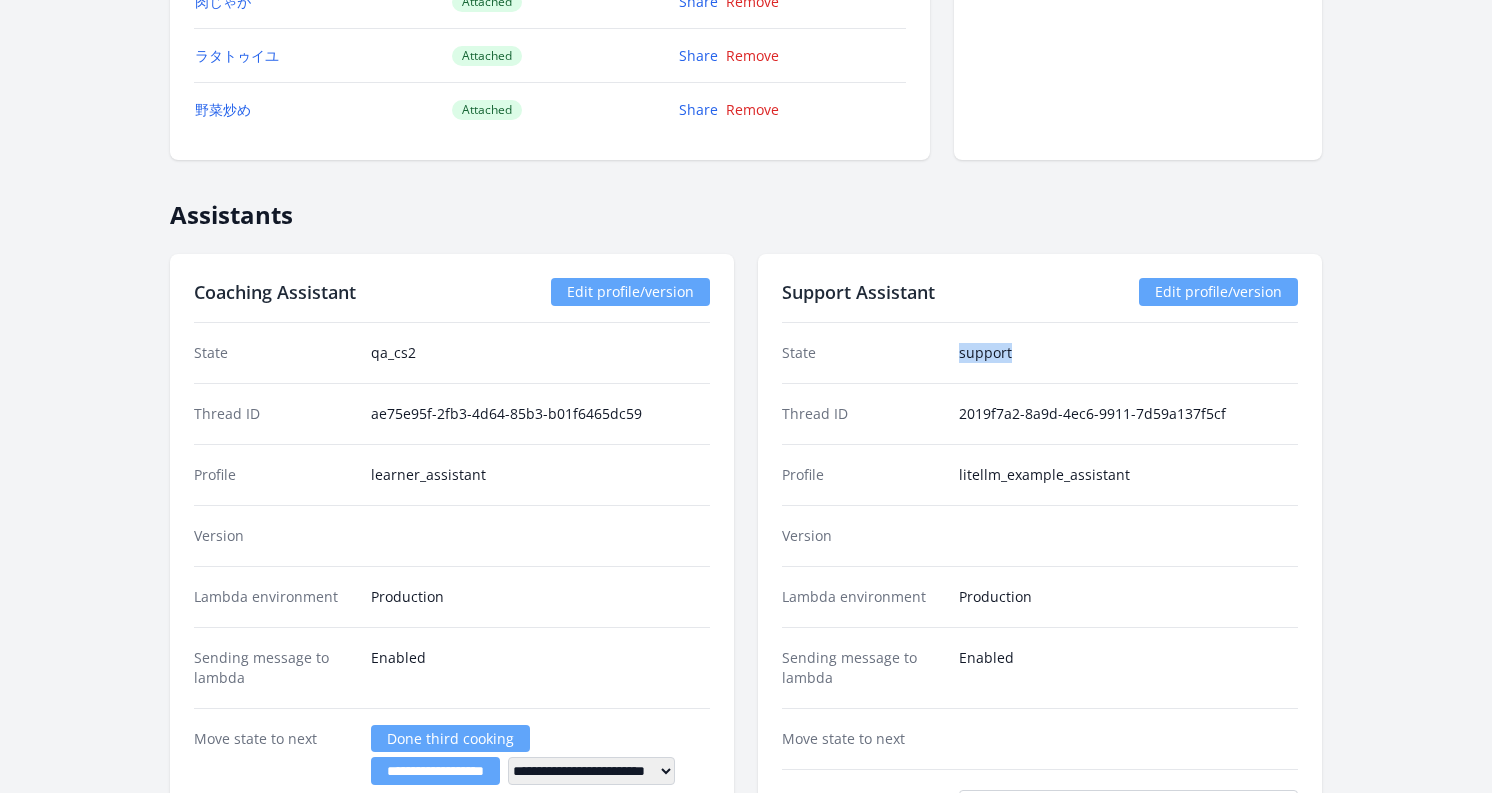 drag, startPoint x: 958, startPoint y: 353, endPoint x: 1044, endPoint y: 355, distance: 86.023254 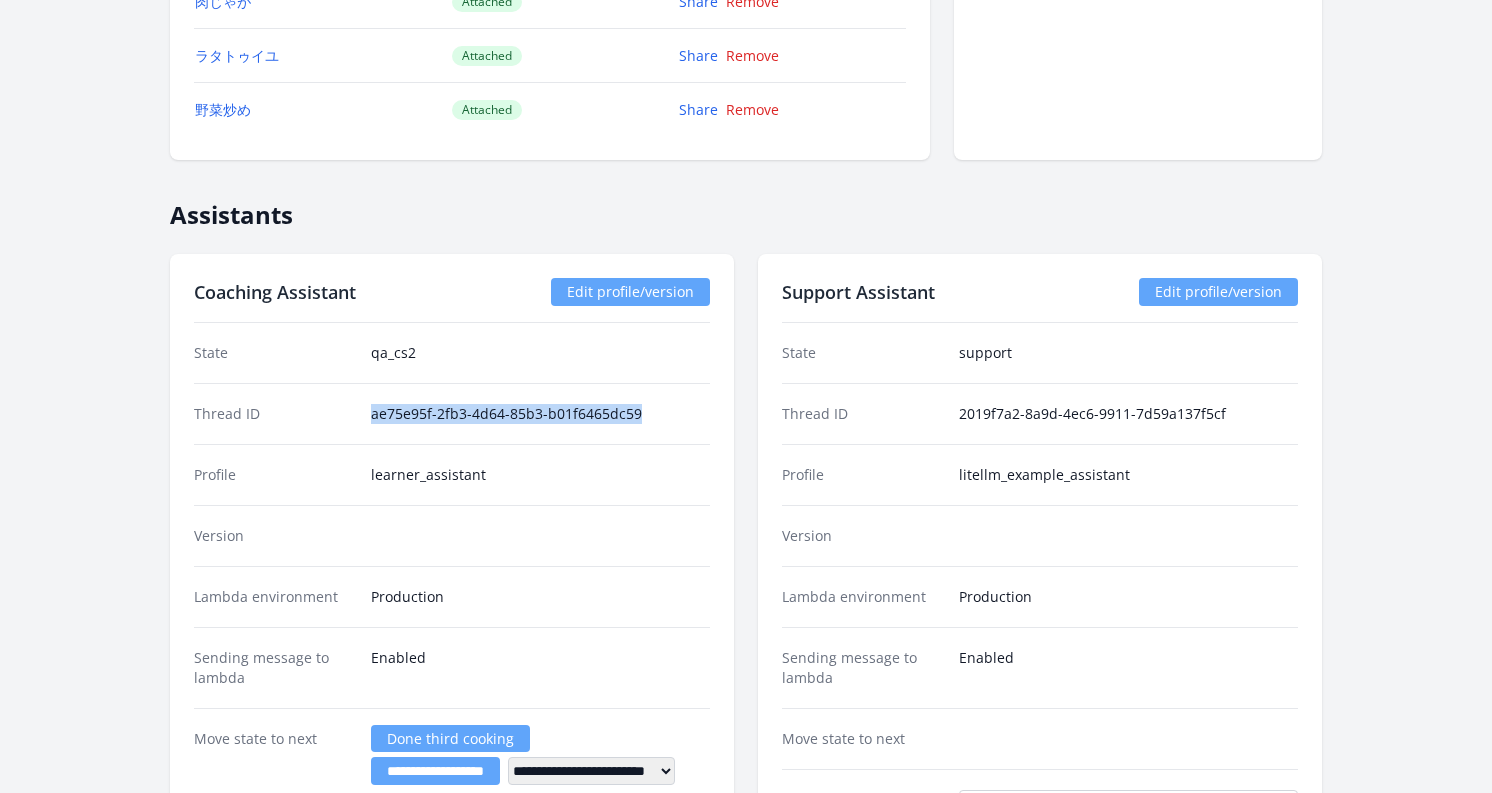 drag, startPoint x: 372, startPoint y: 417, endPoint x: 672, endPoint y: 417, distance: 300 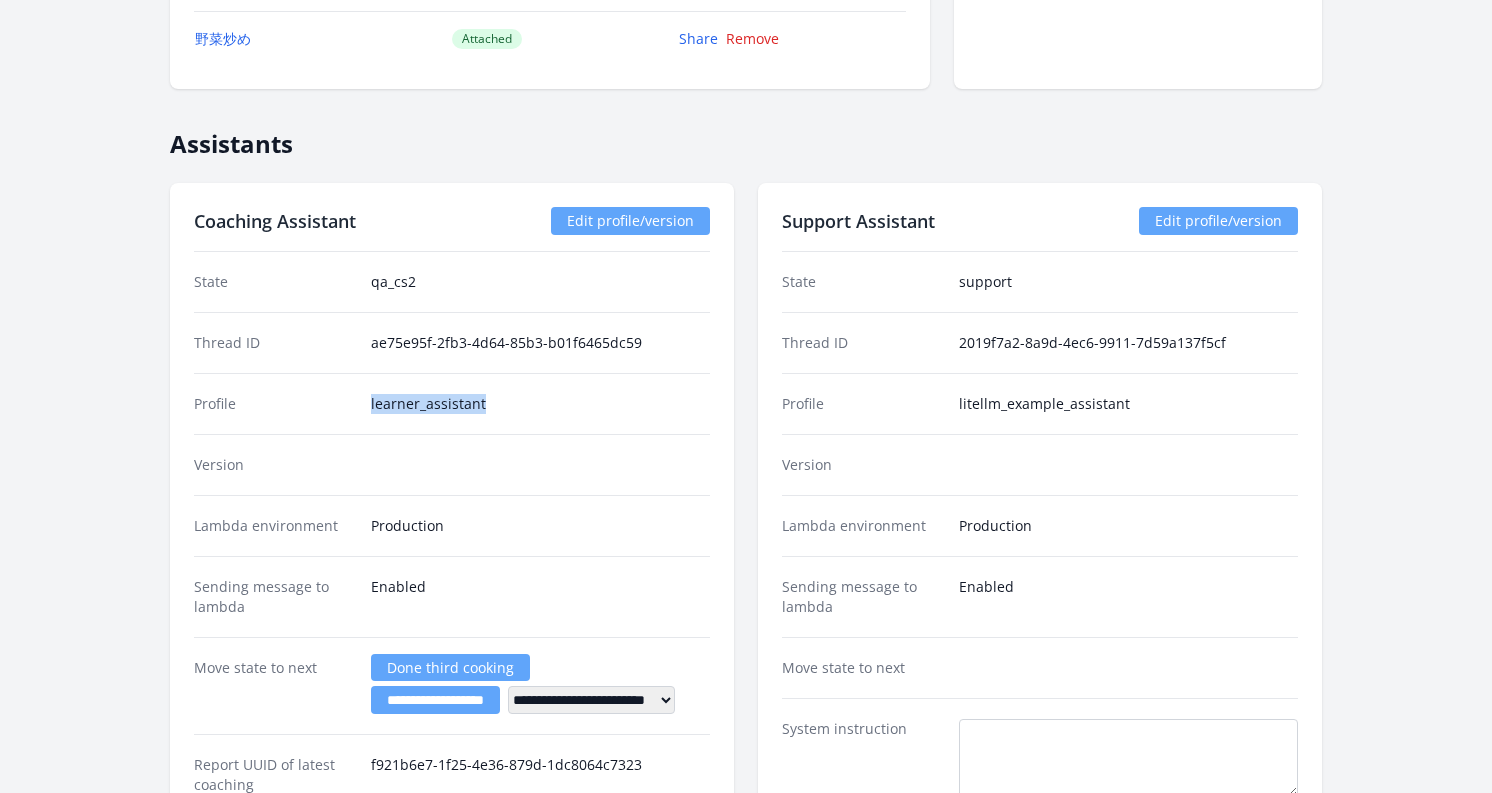 drag, startPoint x: 368, startPoint y: 400, endPoint x: 625, endPoint y: 399, distance: 257.00195 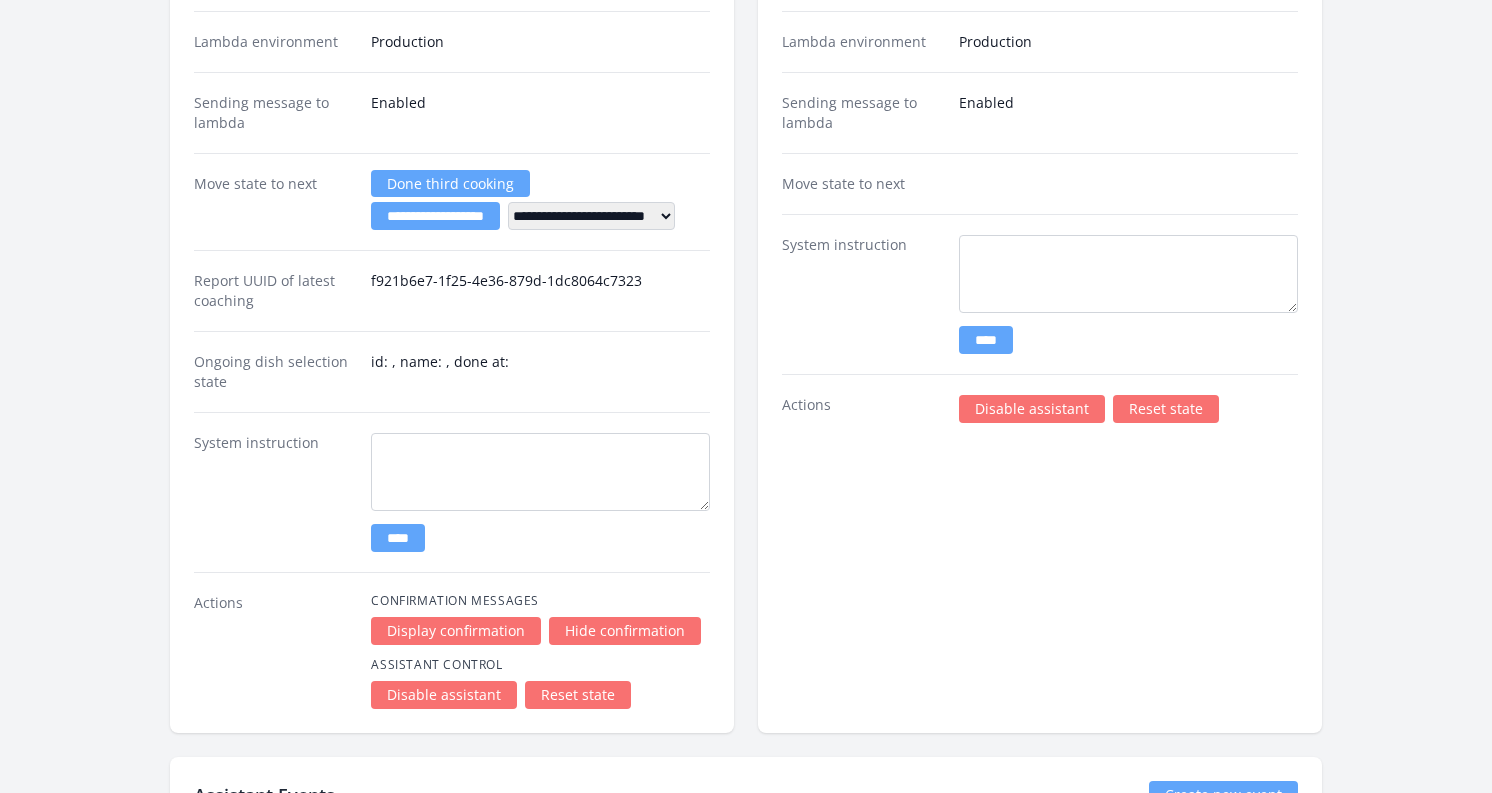 scroll, scrollTop: 2751, scrollLeft: 0, axis: vertical 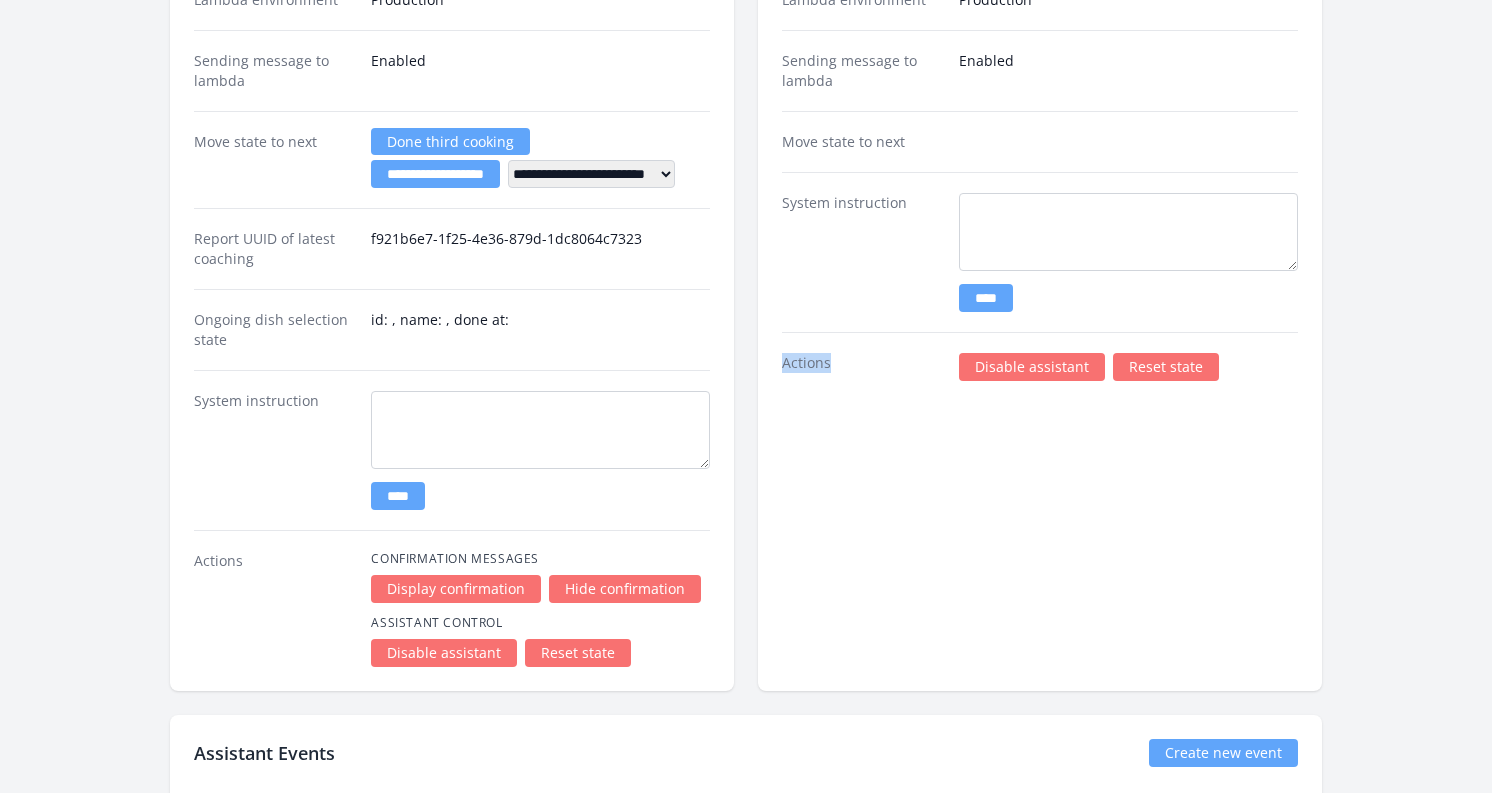 drag, startPoint x: 779, startPoint y: 359, endPoint x: 861, endPoint y: 370, distance: 82.73451 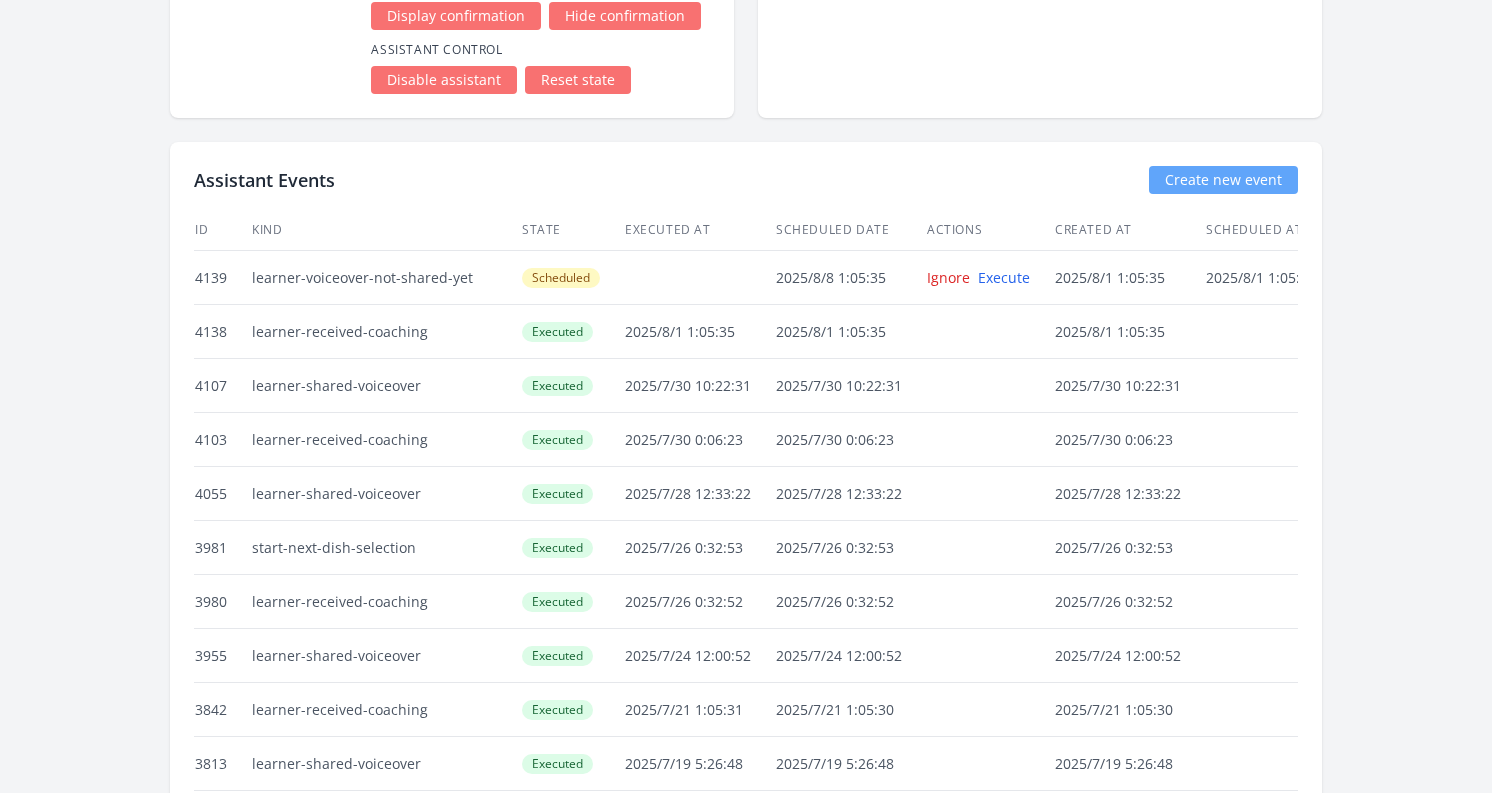 scroll, scrollTop: 3294, scrollLeft: 0, axis: vertical 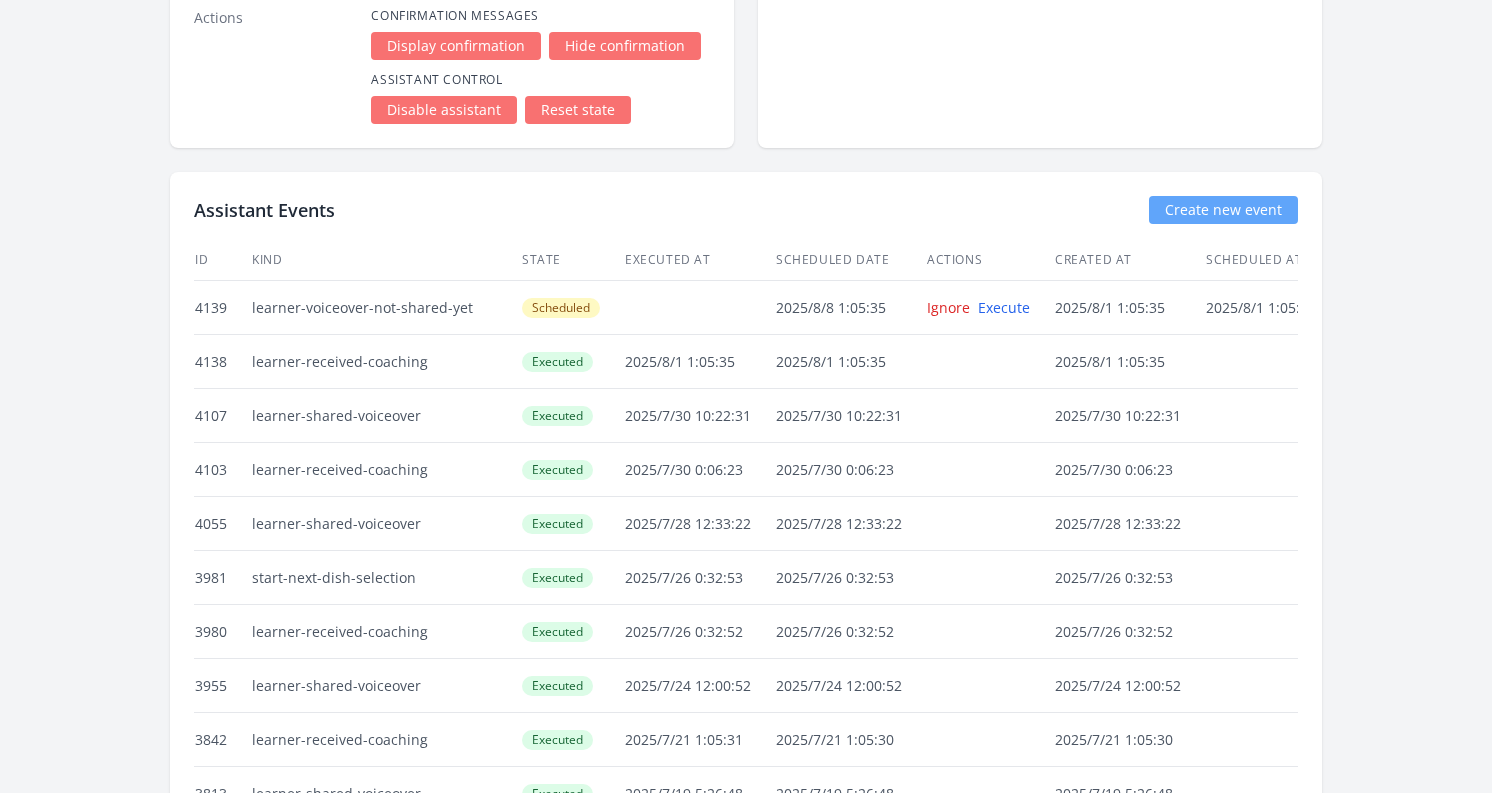 drag, startPoint x: 249, startPoint y: 300, endPoint x: 482, endPoint y: 301, distance: 233.00215 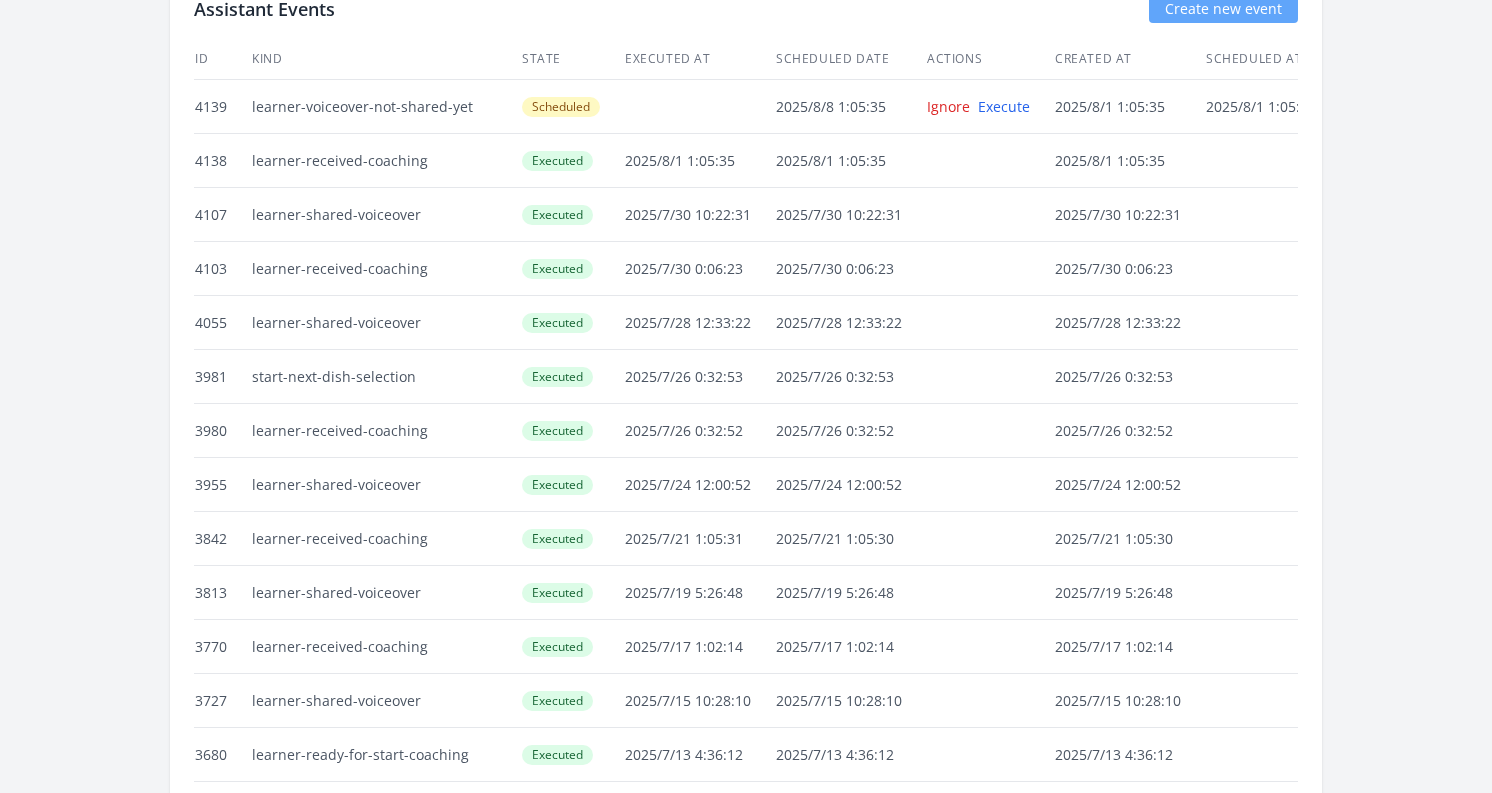 scroll, scrollTop: 3494, scrollLeft: 0, axis: vertical 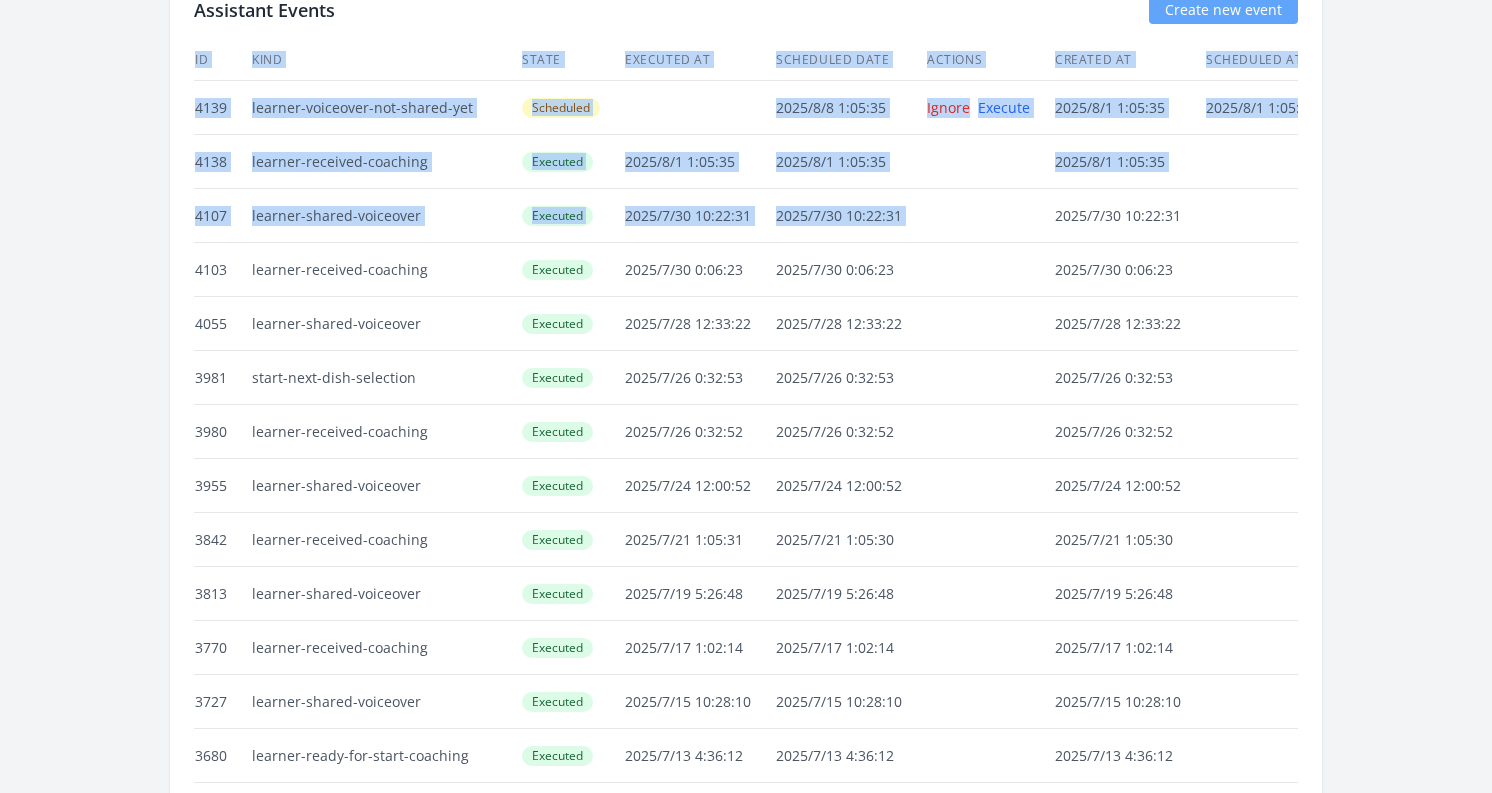 drag, startPoint x: 186, startPoint y: 156, endPoint x: 956, endPoint y: 236, distance: 774.1447 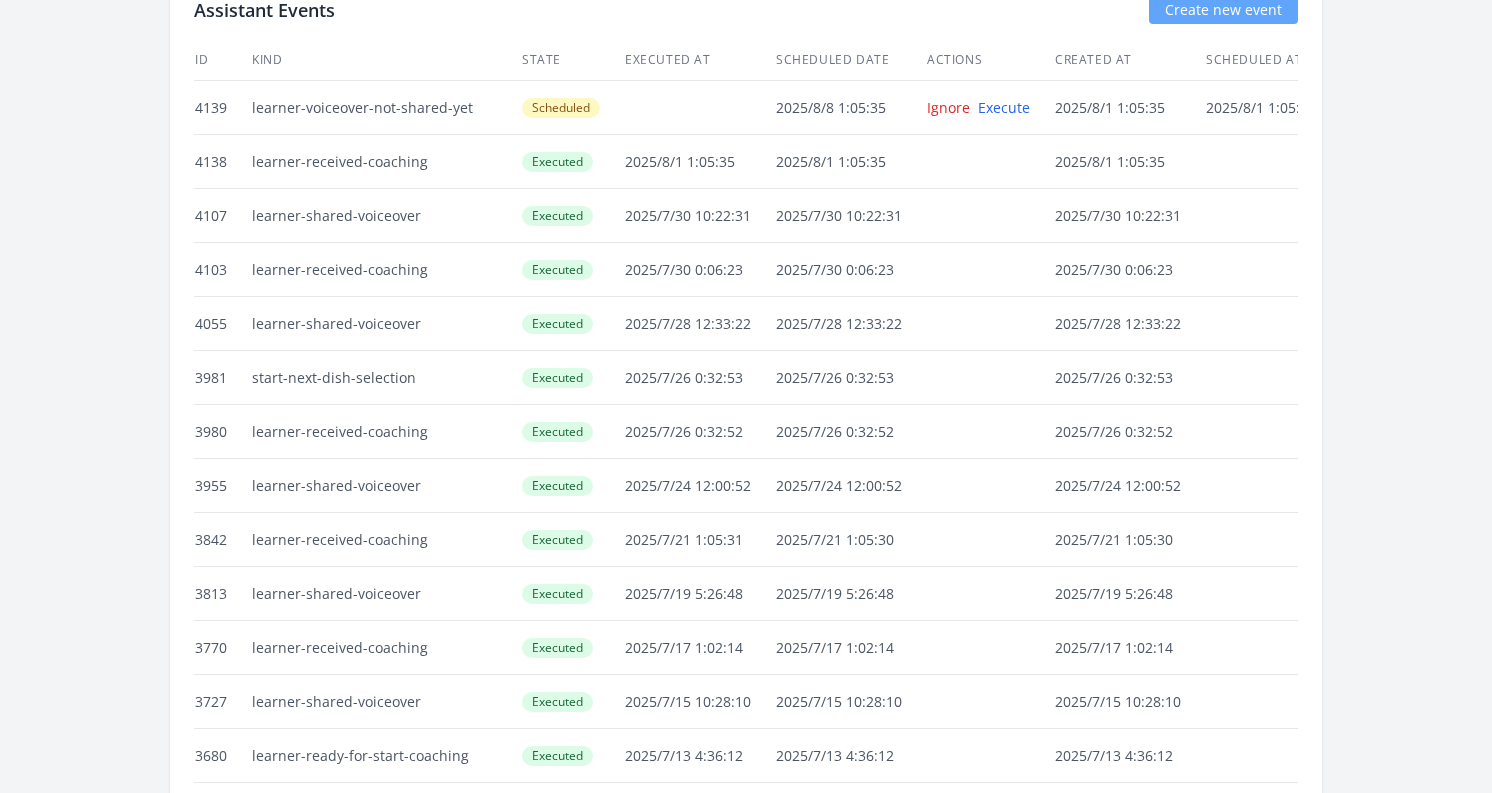 click at bounding box center [1272, 270] 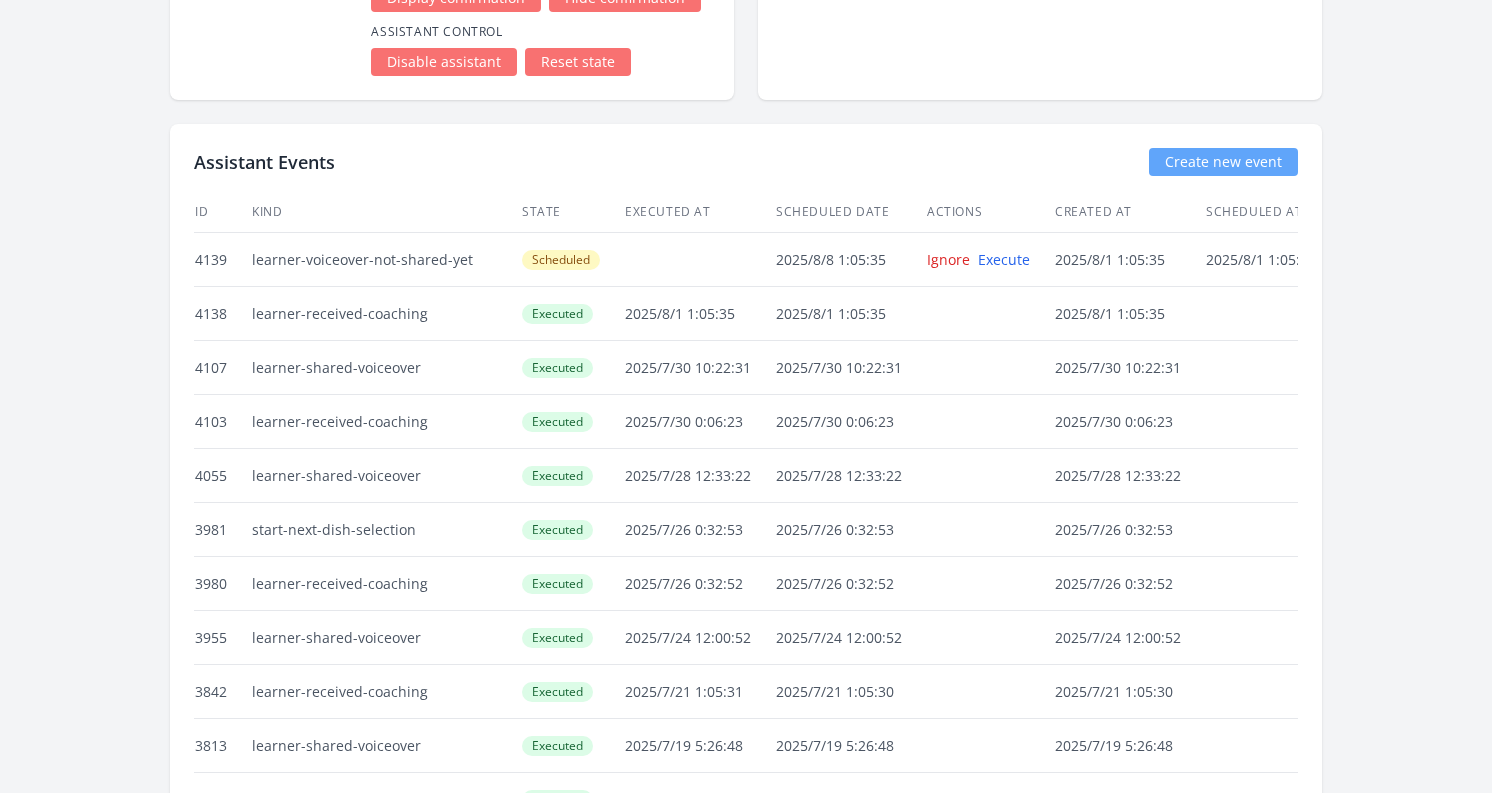 scroll, scrollTop: 3338, scrollLeft: 0, axis: vertical 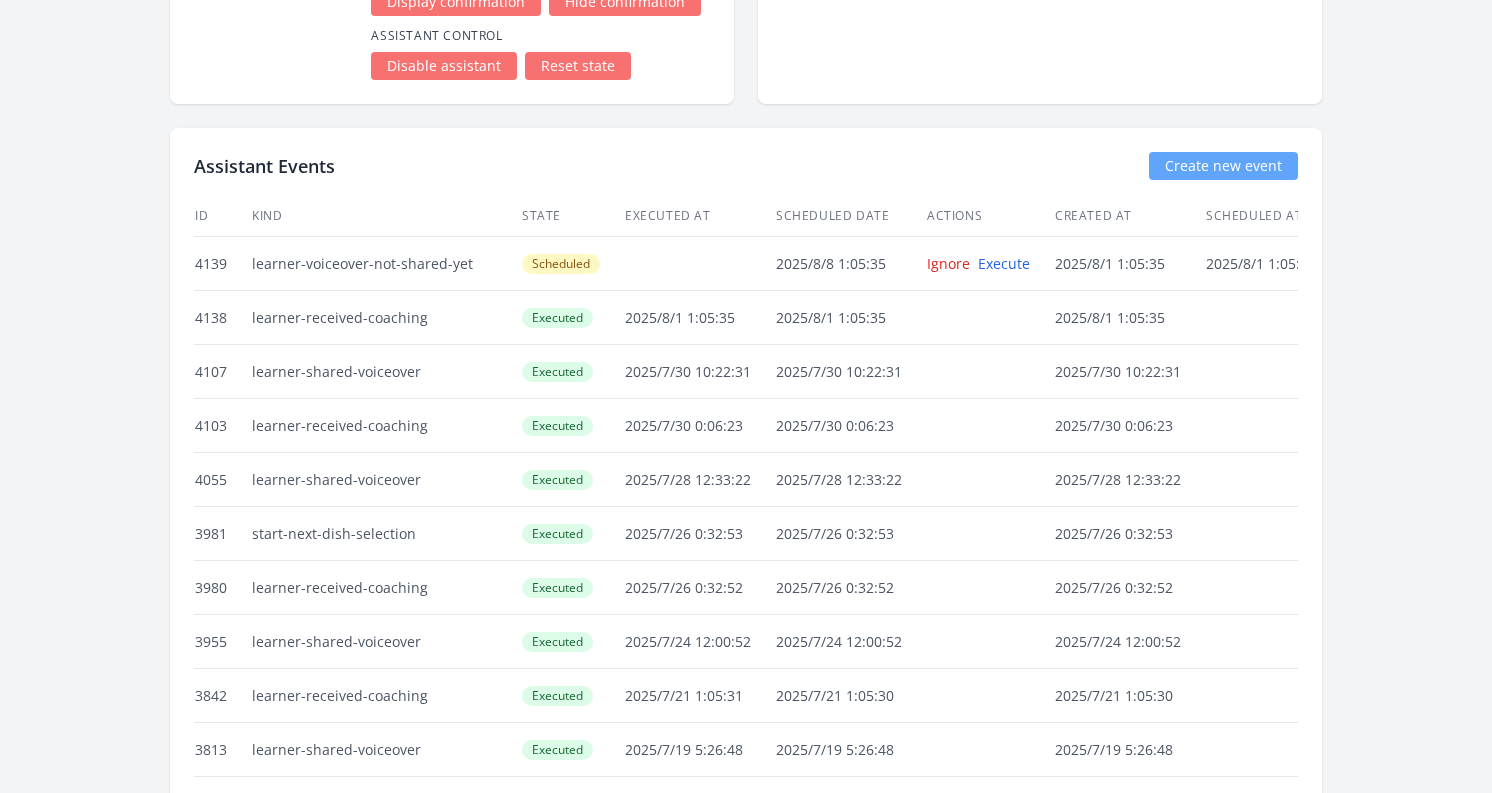 drag, startPoint x: 510, startPoint y: 265, endPoint x: 606, endPoint y: 264, distance: 96.00521 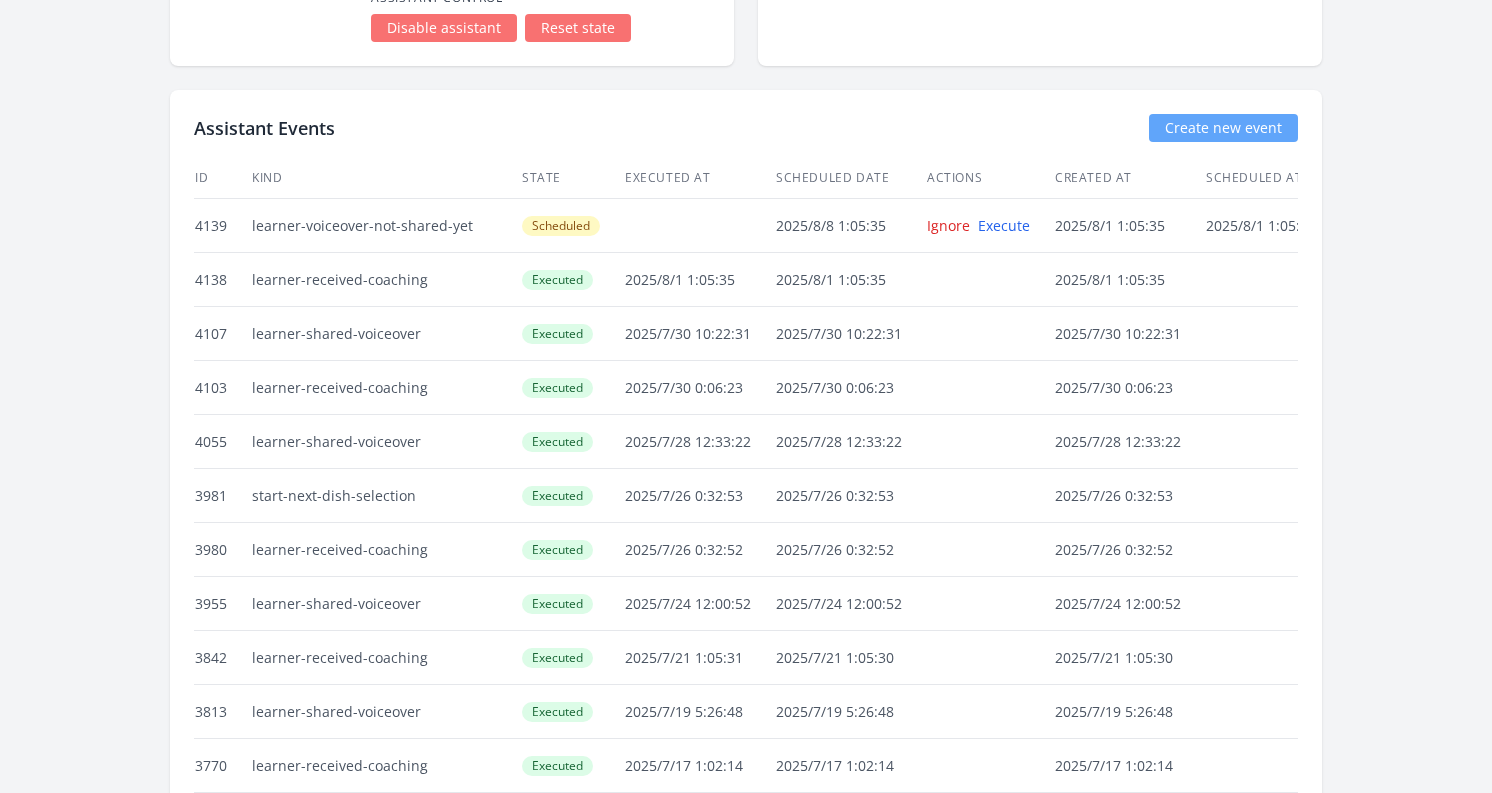 scroll, scrollTop: 3373, scrollLeft: 0, axis: vertical 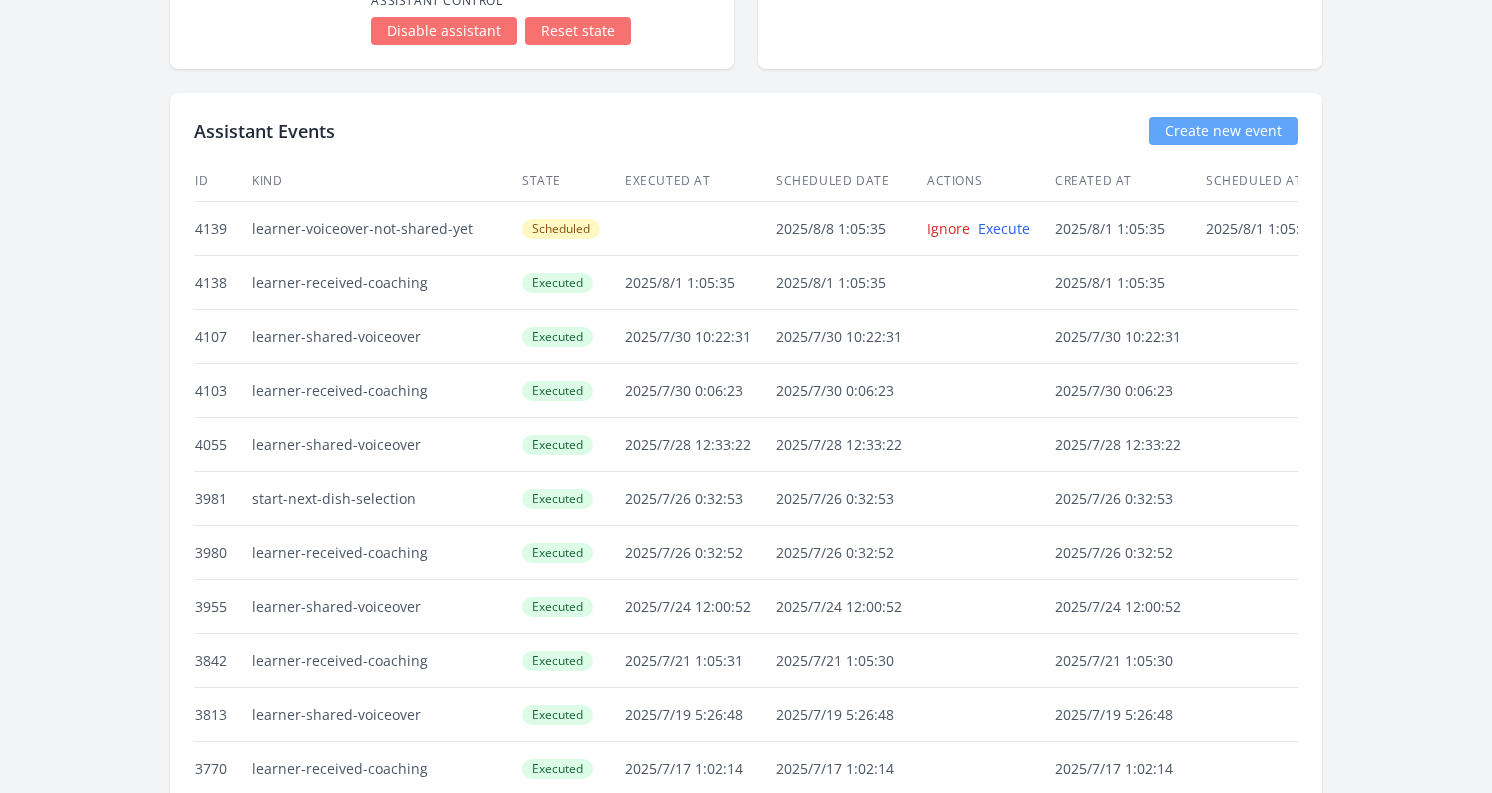 drag, startPoint x: 427, startPoint y: 498, endPoint x: 236, endPoint y: 499, distance: 191.00262 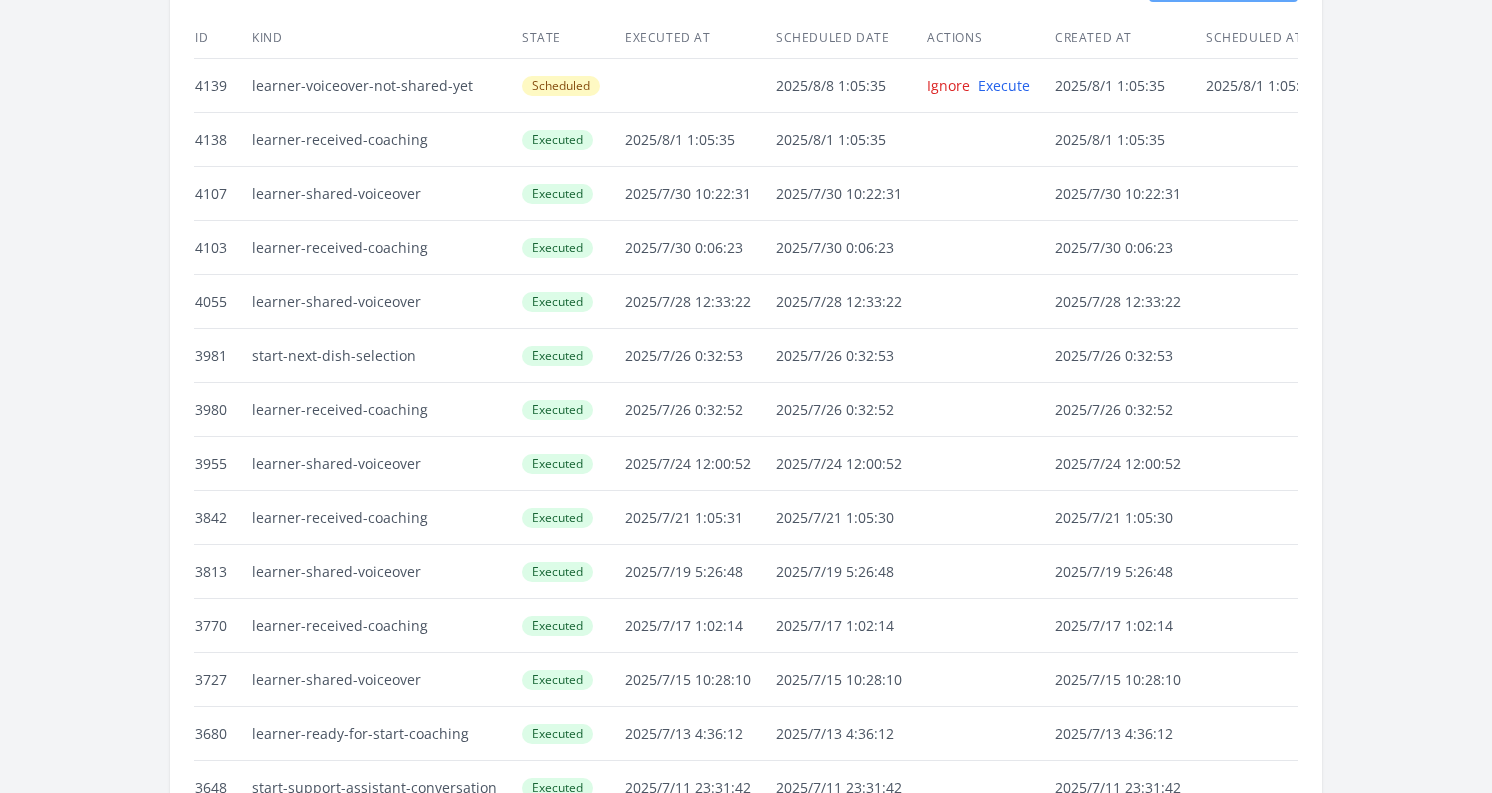 scroll, scrollTop: 3526, scrollLeft: 0, axis: vertical 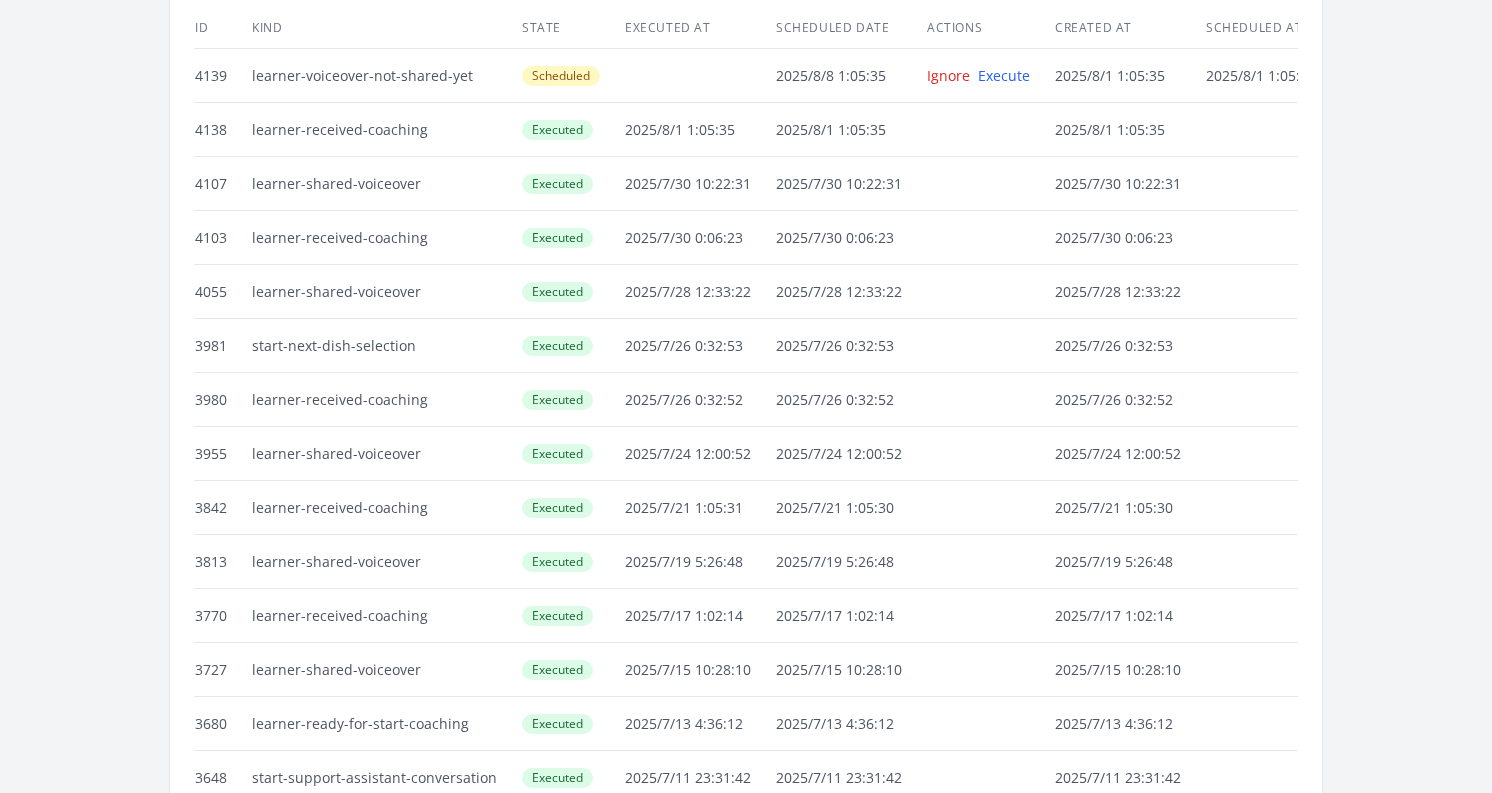 drag, startPoint x: 248, startPoint y: 347, endPoint x: 425, endPoint y: 347, distance: 177 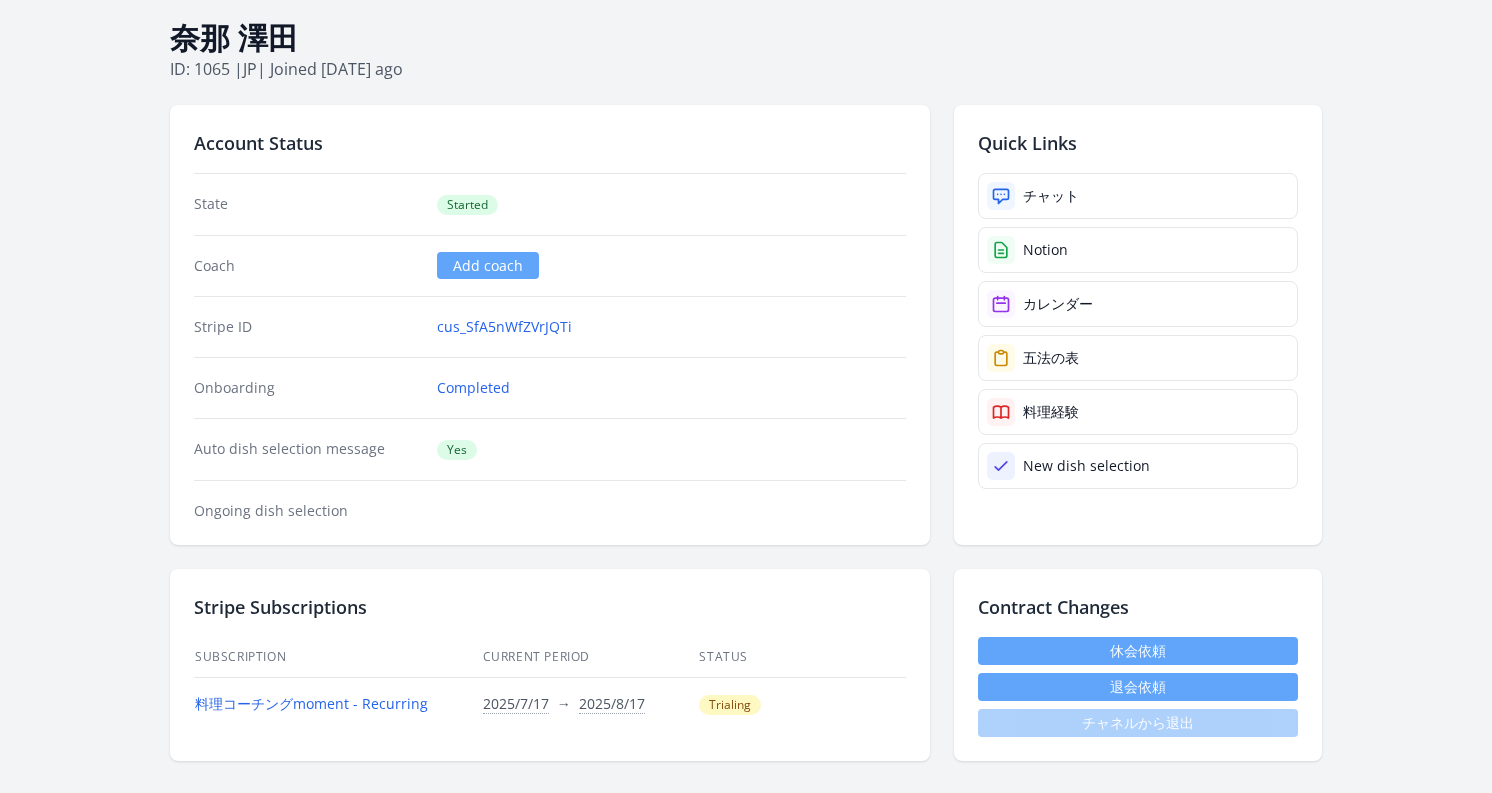 scroll, scrollTop: 0, scrollLeft: 0, axis: both 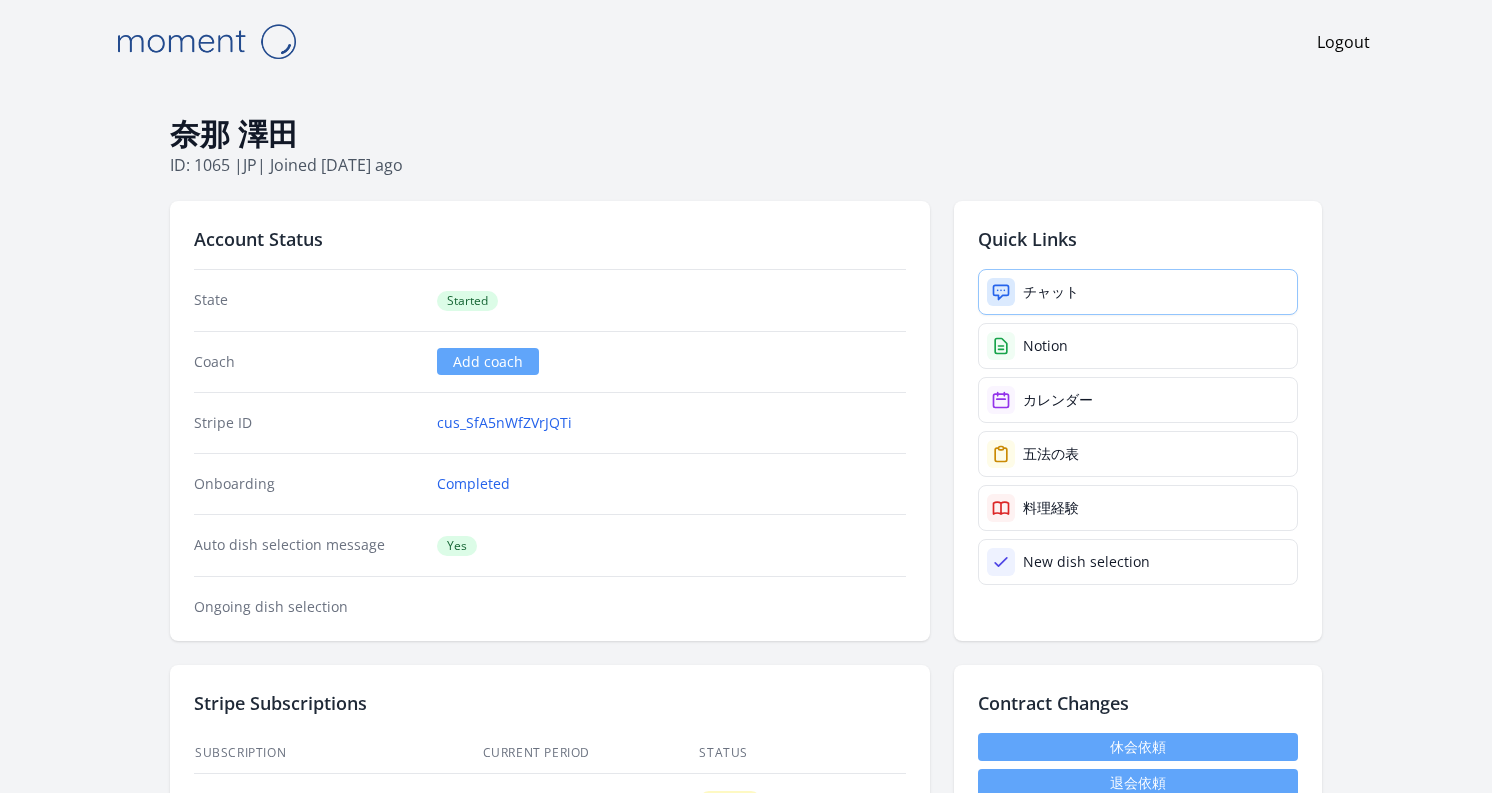 click on "チャット" at bounding box center (1138, 292) 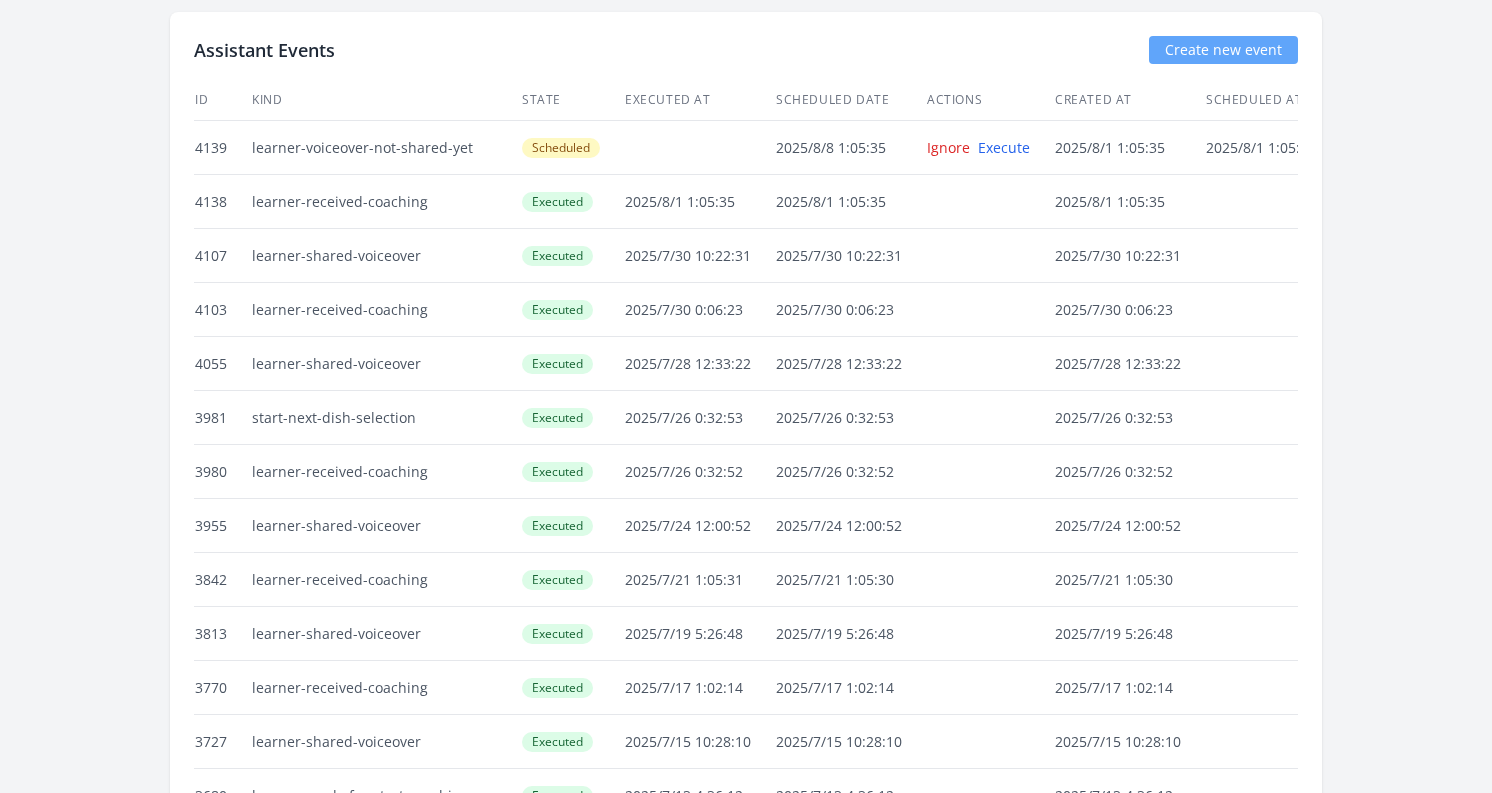 scroll, scrollTop: 3430, scrollLeft: 0, axis: vertical 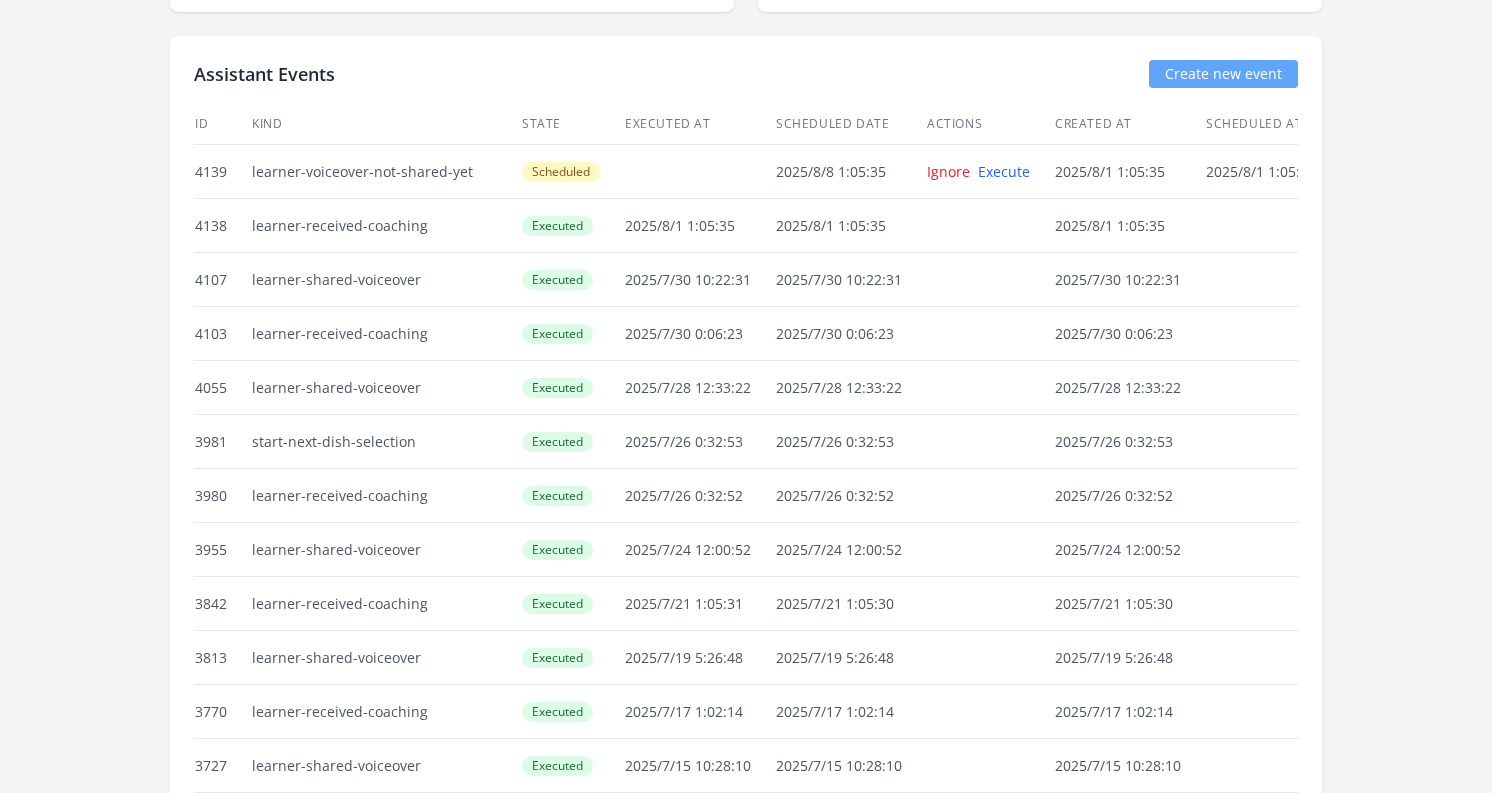 click on "4055" at bounding box center [222, 388] 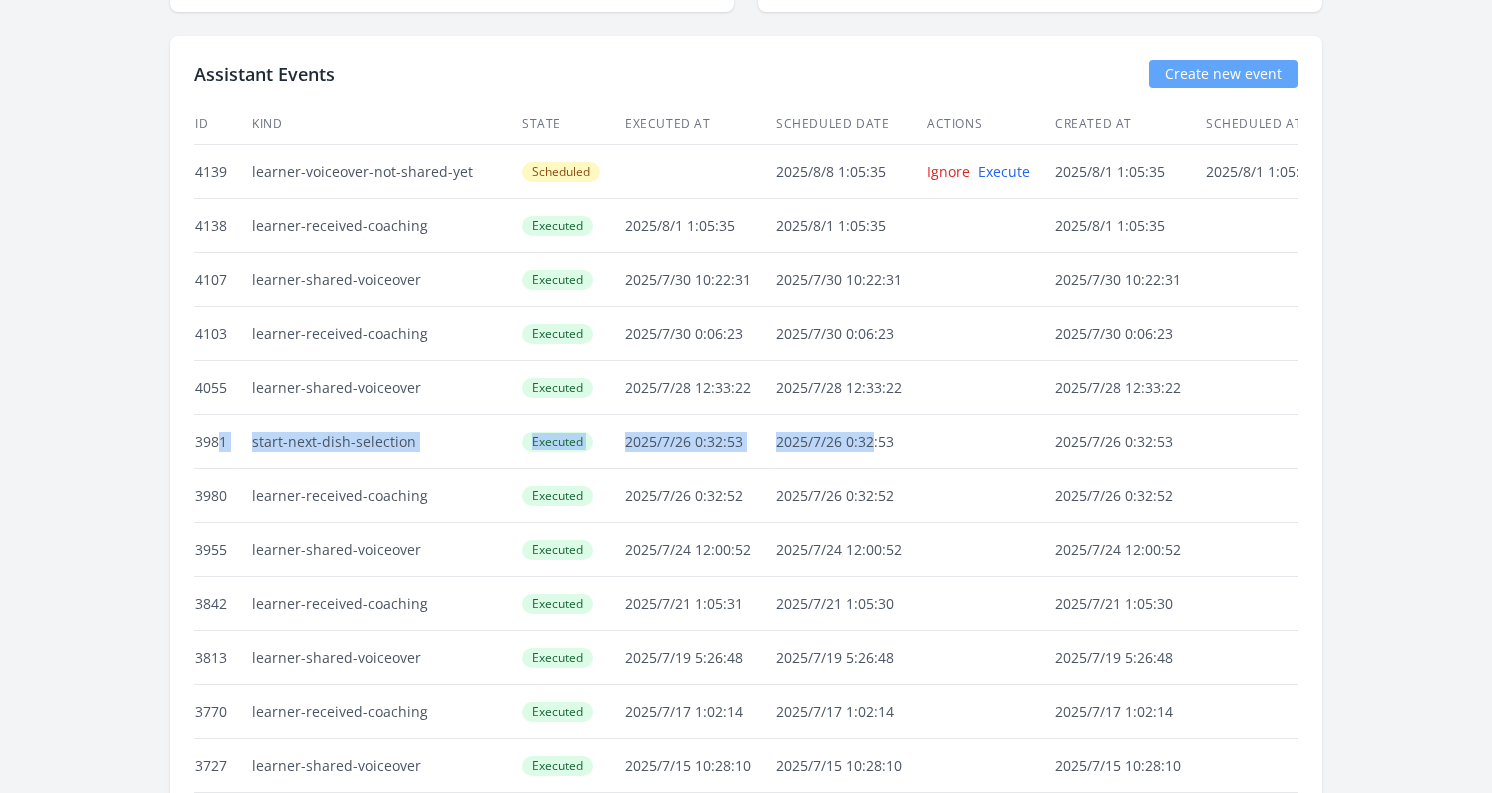 drag, startPoint x: 198, startPoint y: 436, endPoint x: 843, endPoint y: 440, distance: 645.0124 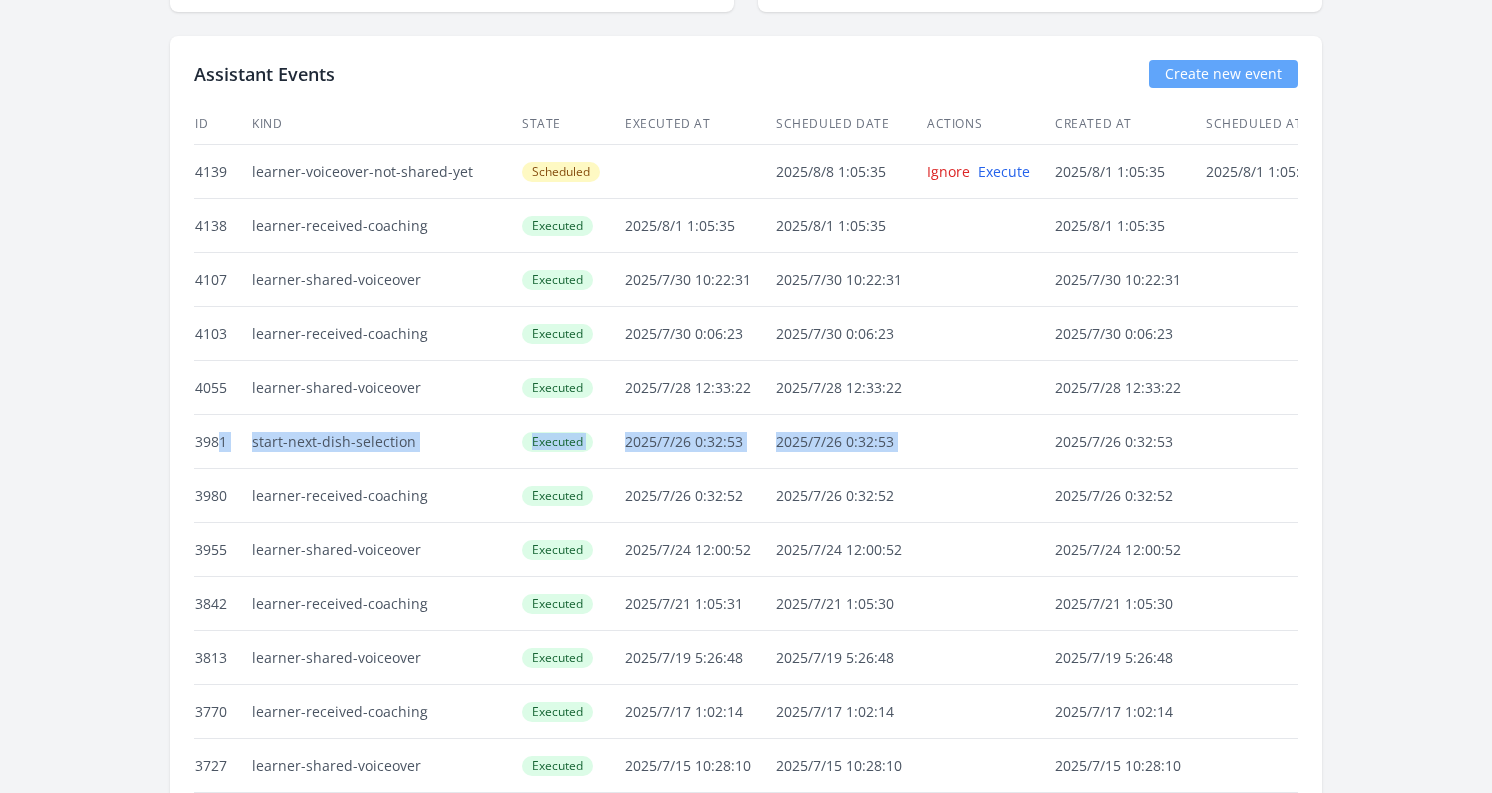 drag, startPoint x: 931, startPoint y: 445, endPoint x: 202, endPoint y: 418, distance: 729.4998 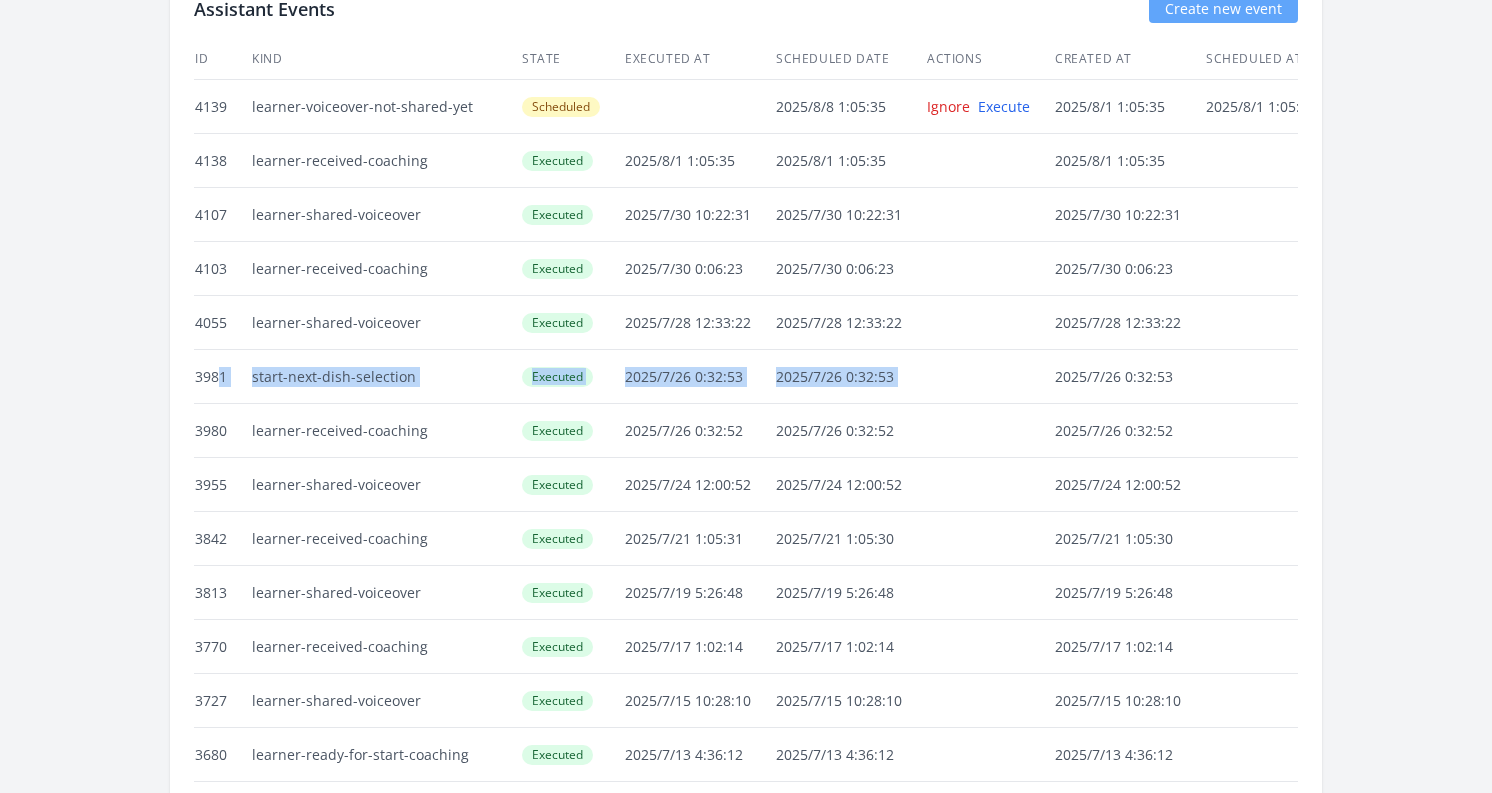 drag, startPoint x: 190, startPoint y: 423, endPoint x: 510, endPoint y: 446, distance: 320.8255 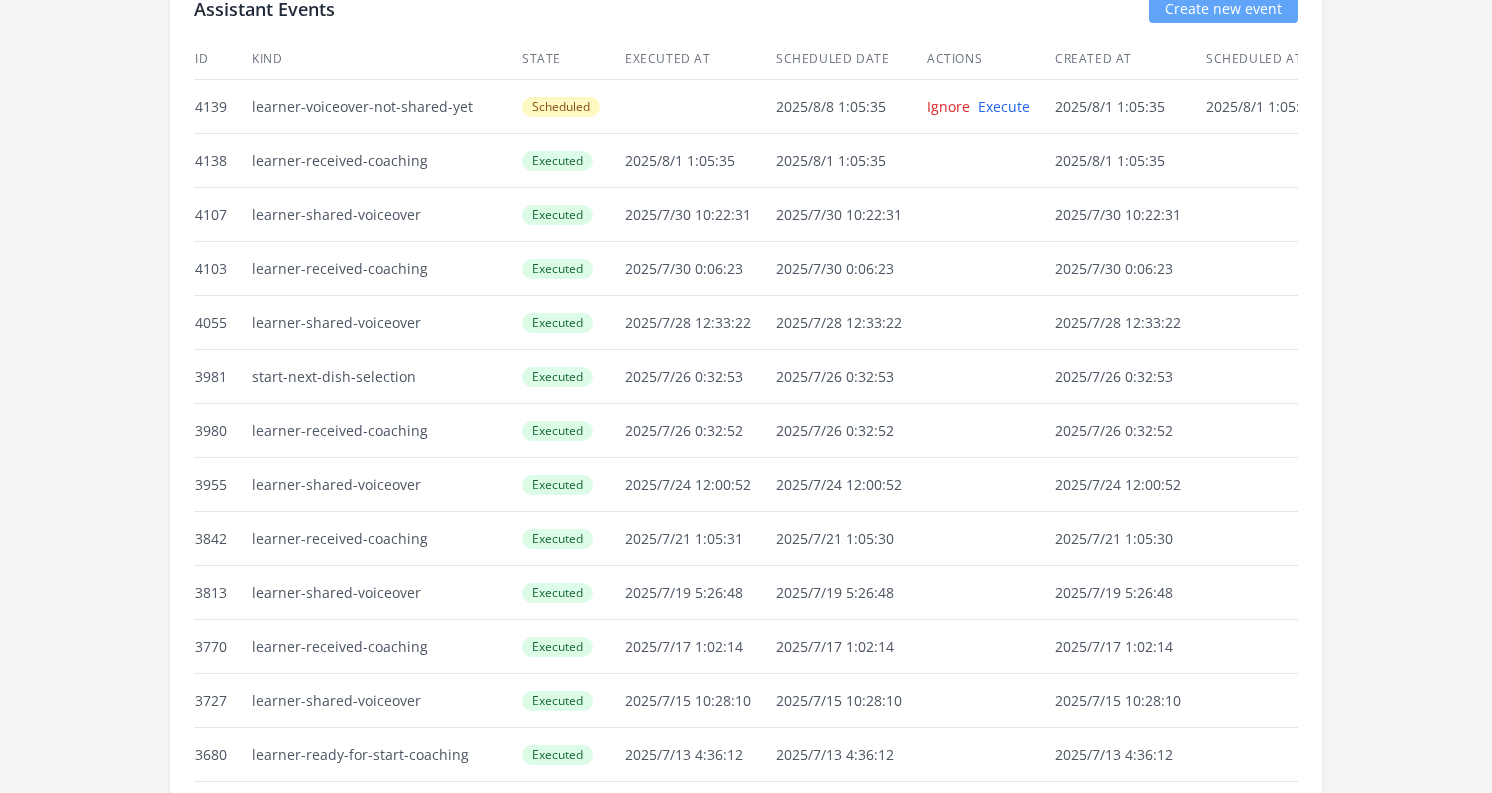 drag, startPoint x: 444, startPoint y: 434, endPoint x: 192, endPoint y: 428, distance: 252.07141 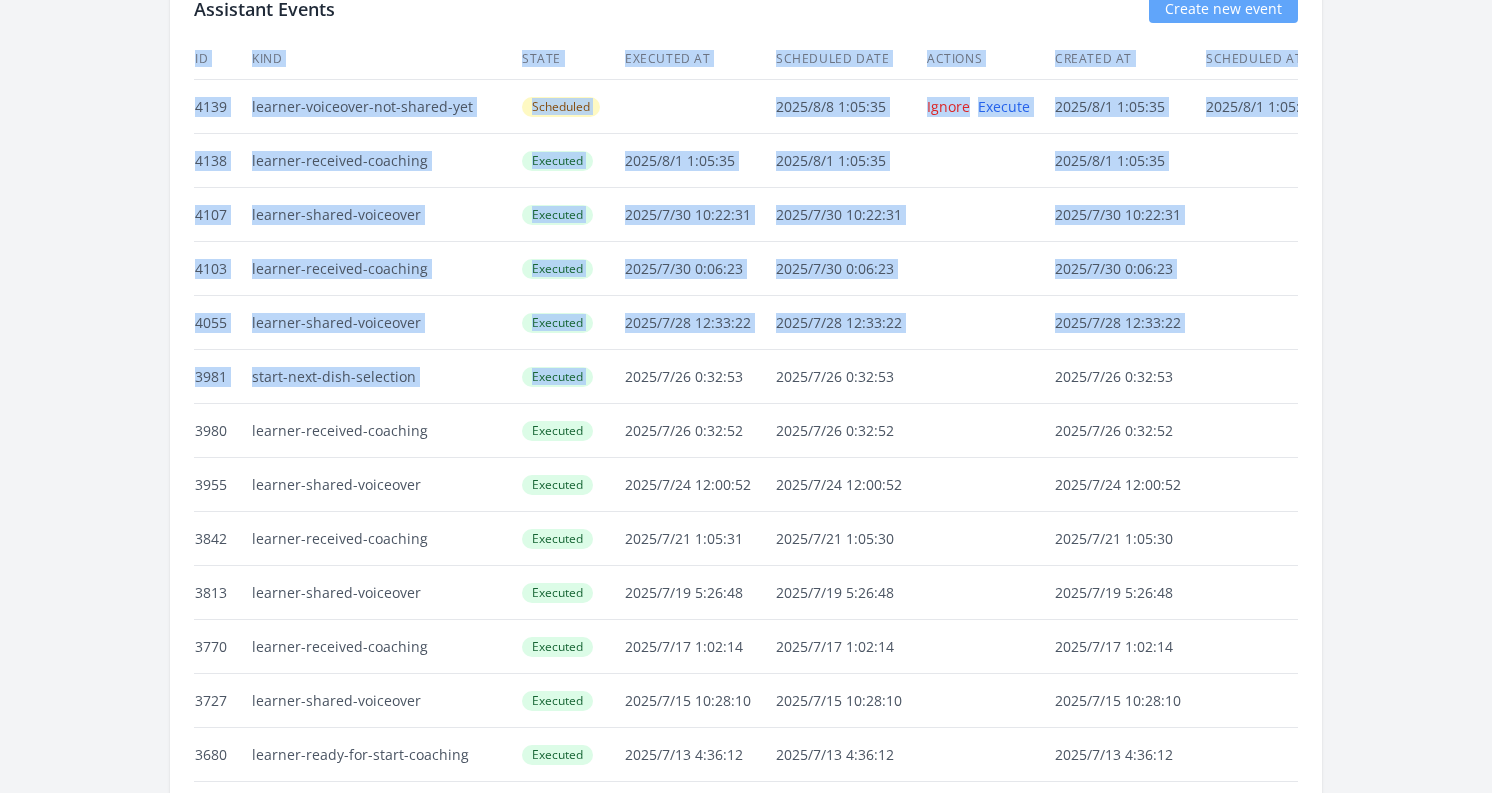 drag, startPoint x: 166, startPoint y: 368, endPoint x: 710, endPoint y: 356, distance: 544.1323 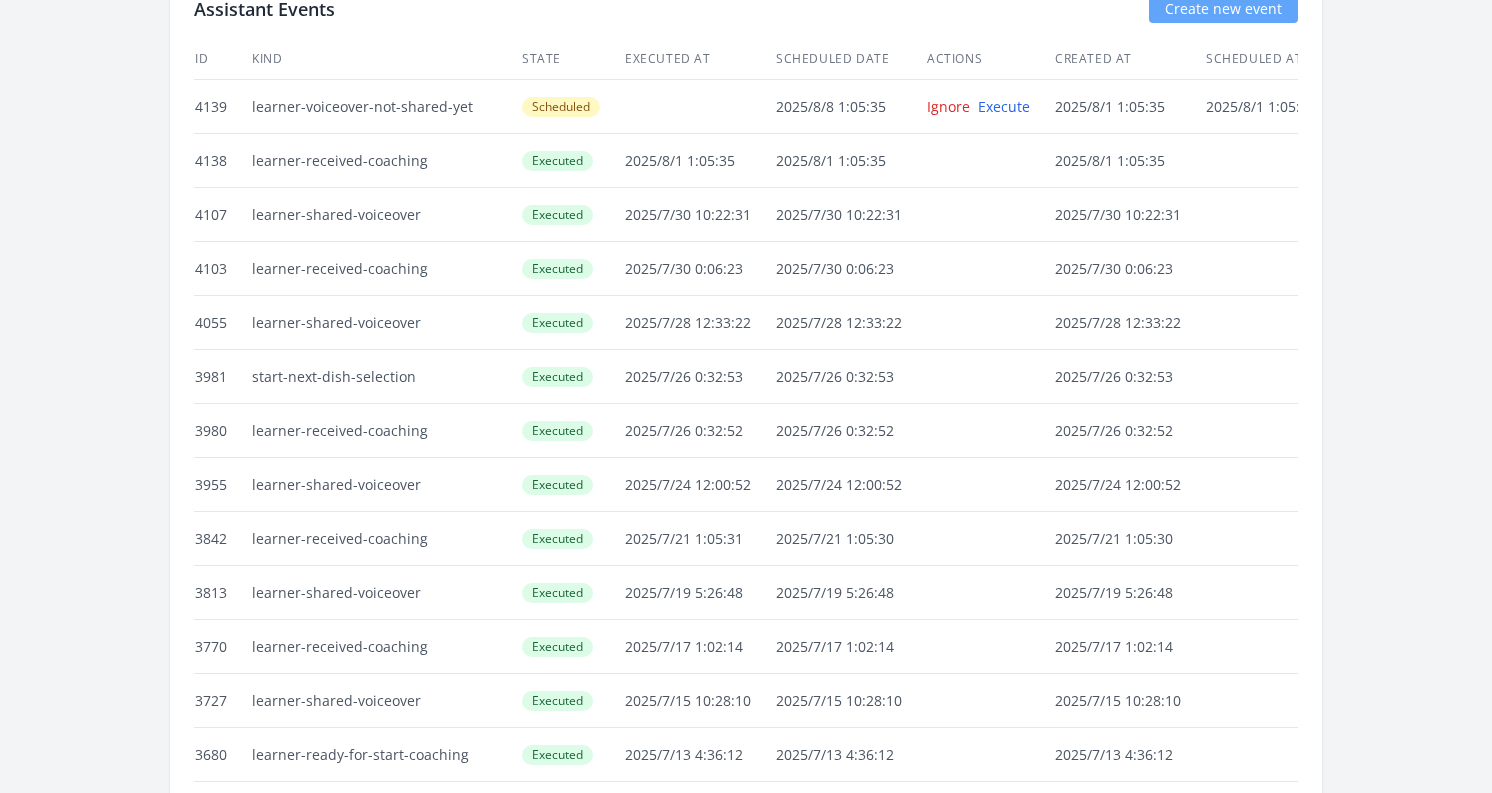 click on "2025/7/26 0:32:53" at bounding box center [850, 377] 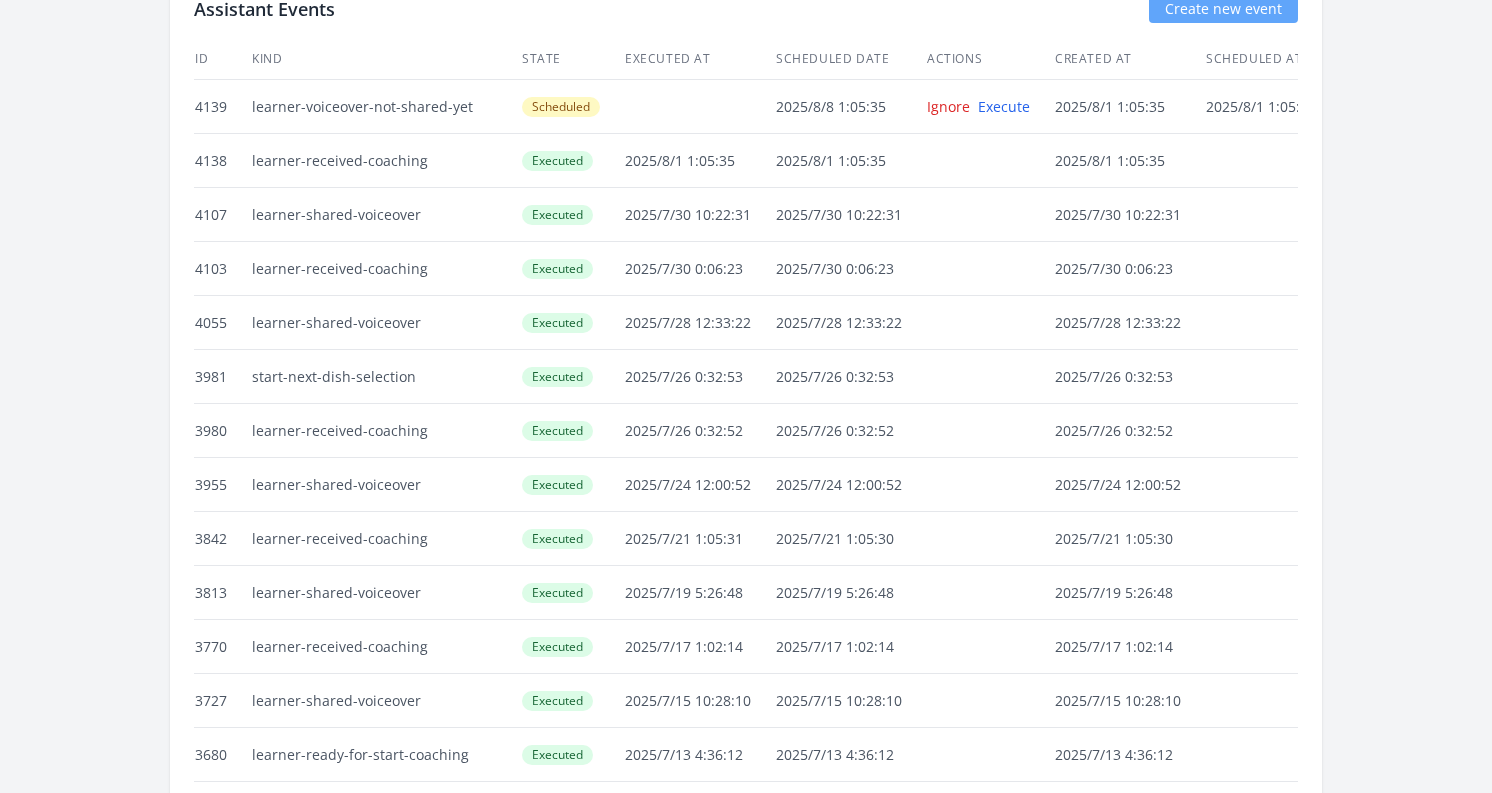 drag, startPoint x: 896, startPoint y: 373, endPoint x: 199, endPoint y: 374, distance: 697.00073 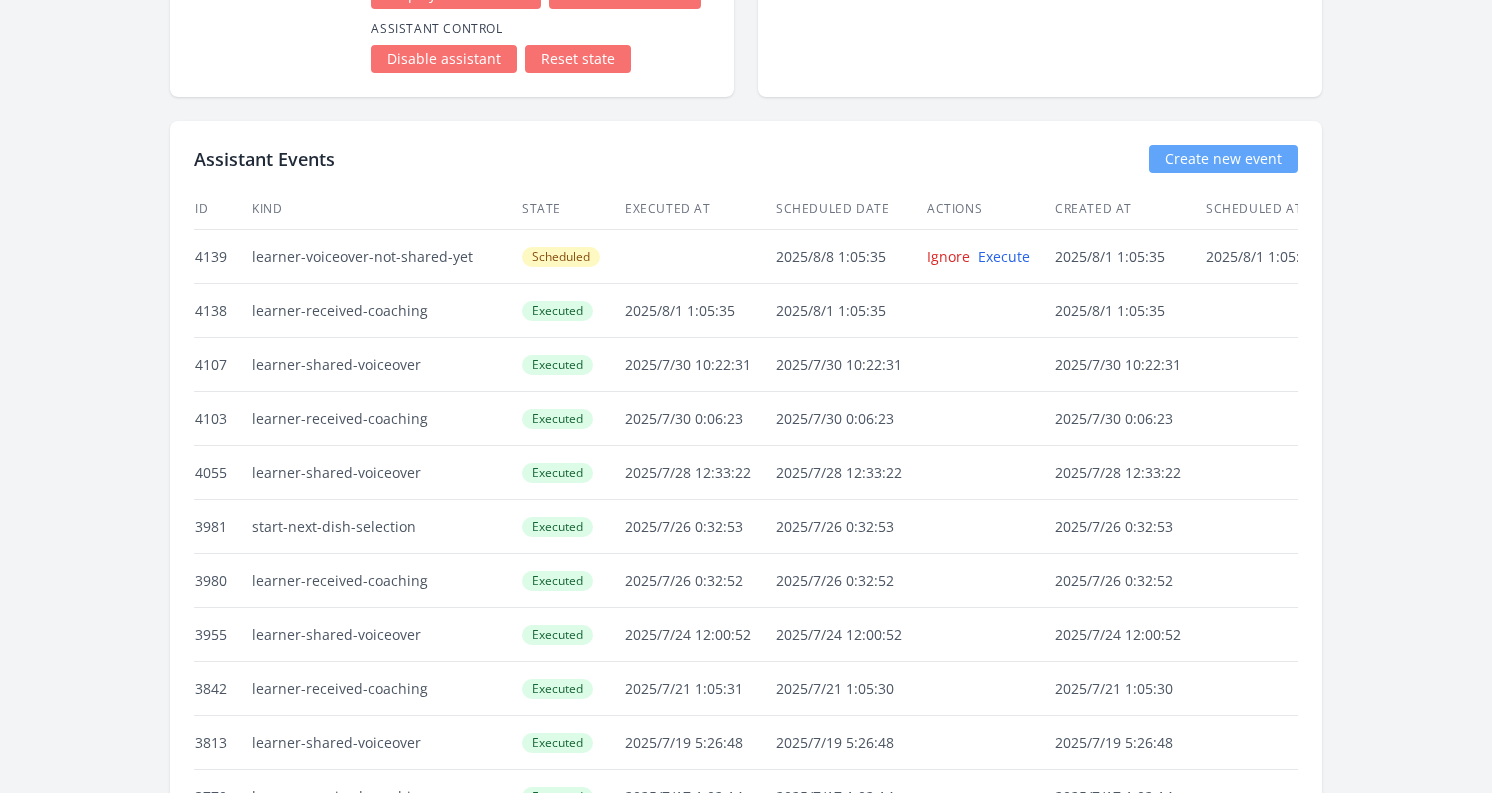 scroll, scrollTop: 3302, scrollLeft: 0, axis: vertical 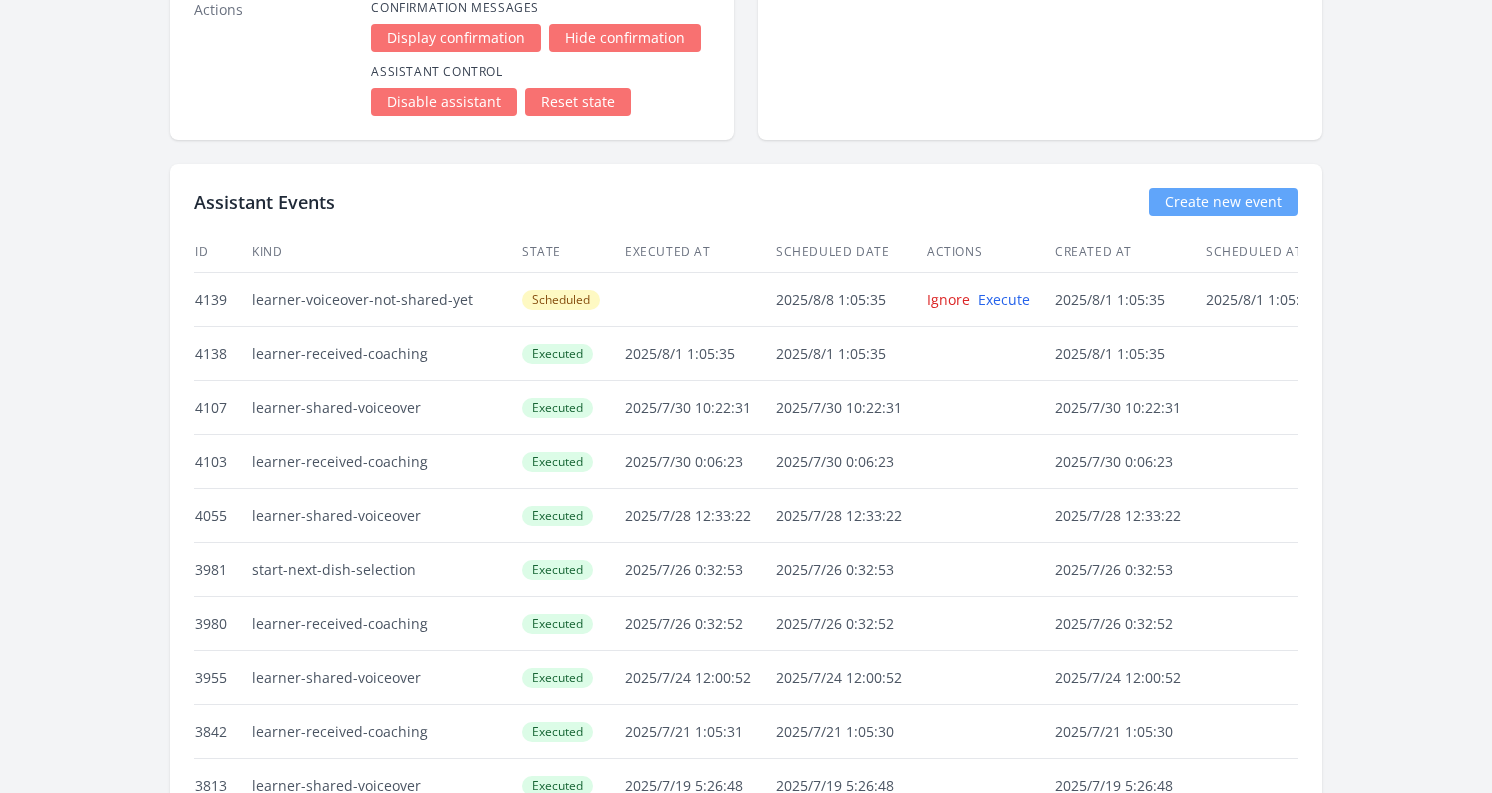 click on "奈那 澤田 ID: 1065 |  jp | Joined 20日 ago Account Status
State
Started
Coach
Add coach
Stripe ID
cus_SfA5nWfZVrJQTi
Onboarding
Completed
Auto dish selection message
Yes
Ongoing dish selection
Quick Links チャット Notion カレンダー 五法の表 料理経験 New dish selection Stripe Subscriptions
Subscription
Current Period
Status
料理コーチングmoment - Recurring
2025/7/17
Time conversion
UTC
2025/7/17 (木)
1:02AM
Asia/Tokyo
·
You
2025/7/17 (木)" at bounding box center (746, -1068) 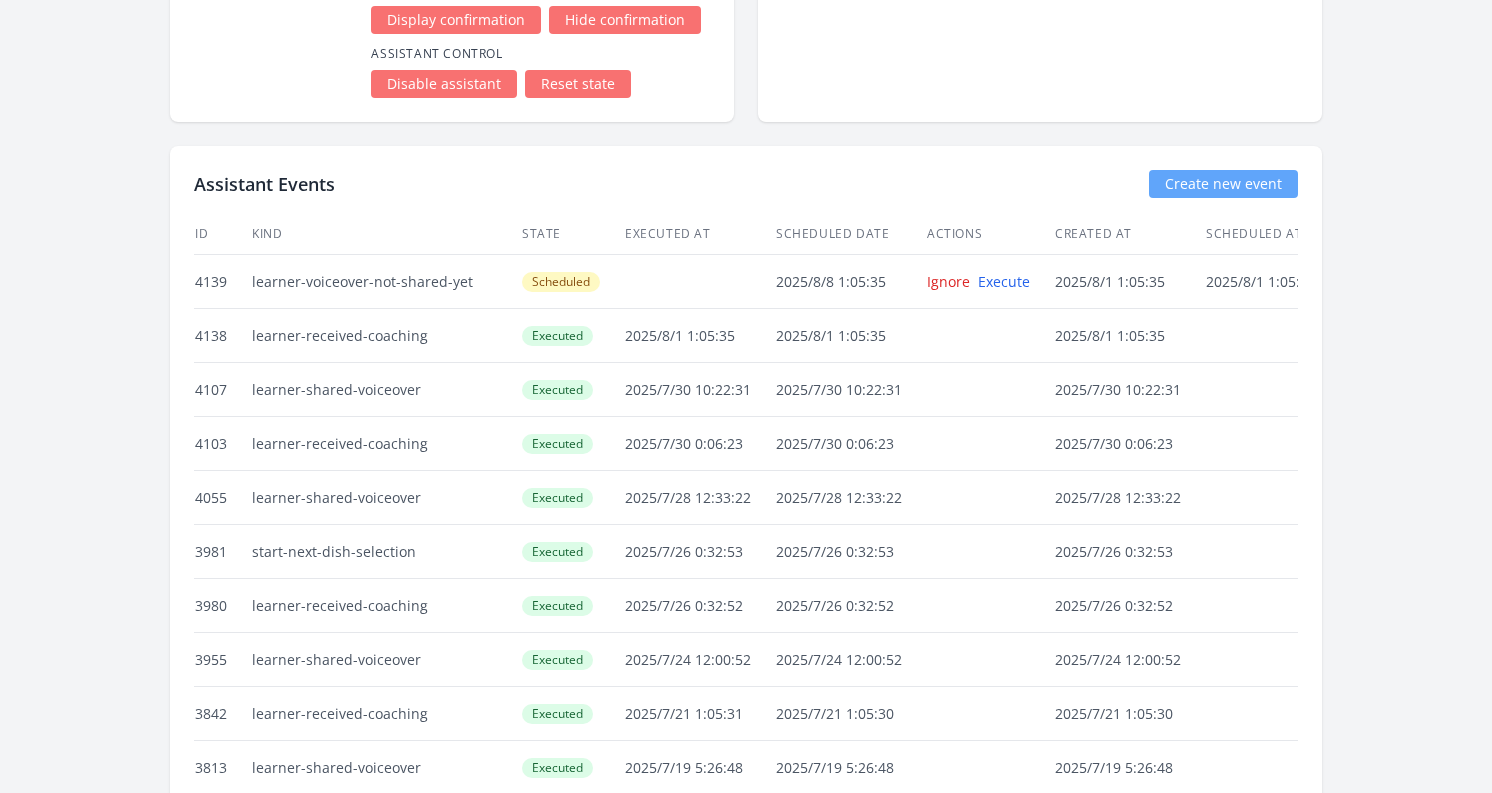 scroll, scrollTop: 3321, scrollLeft: 0, axis: vertical 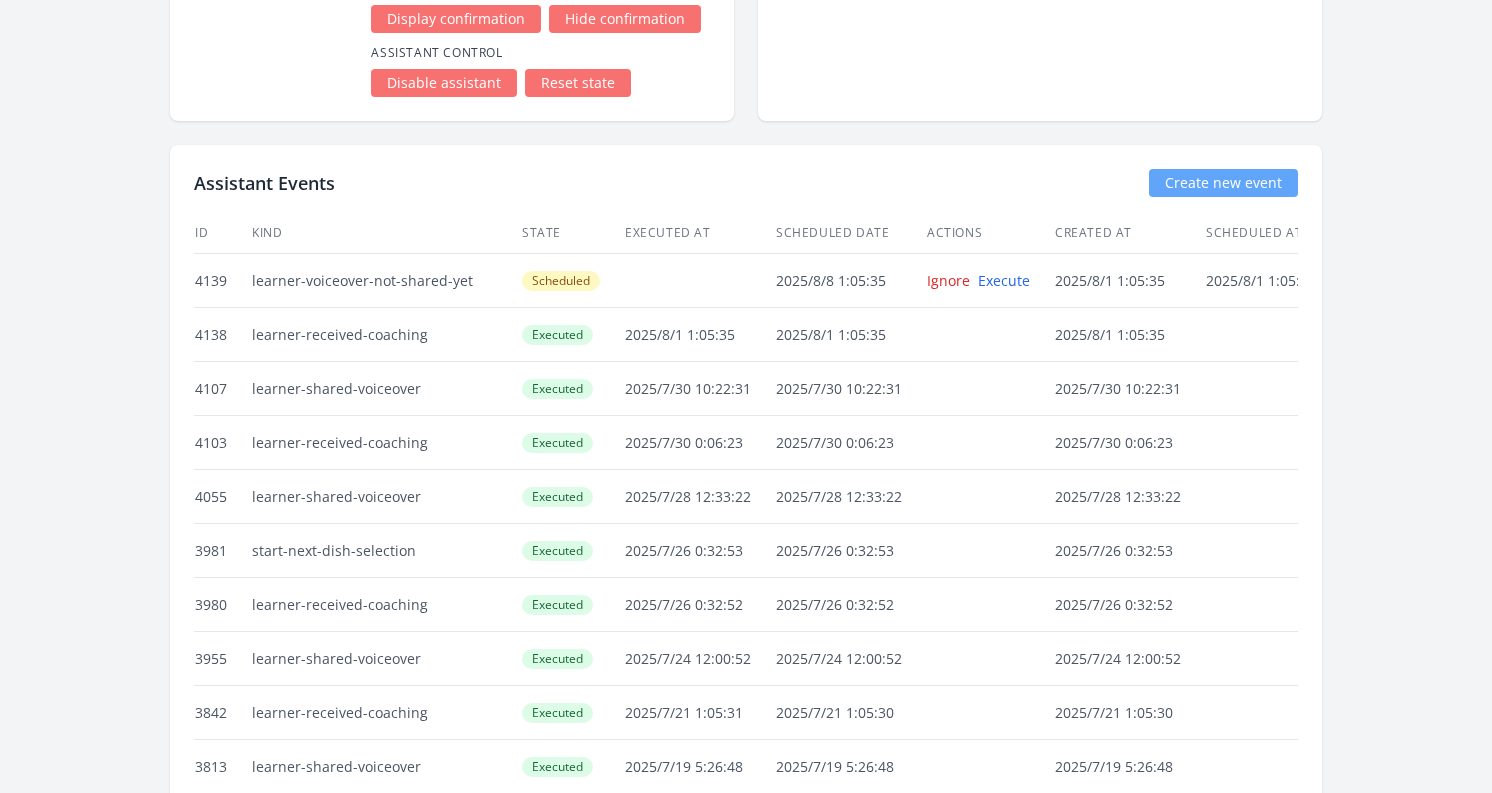 drag, startPoint x: 198, startPoint y: 504, endPoint x: 445, endPoint y: 505, distance: 247.00203 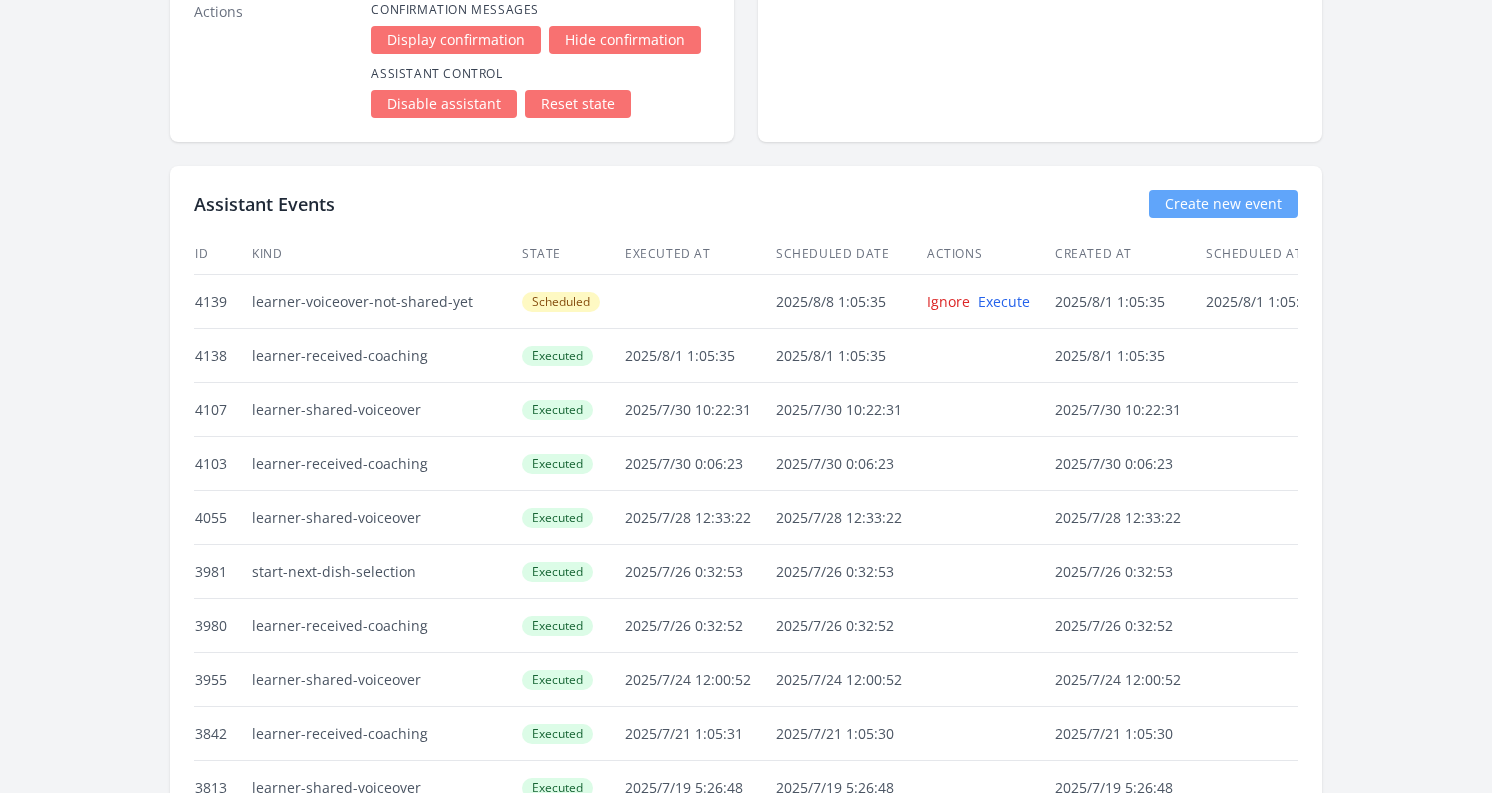 scroll, scrollTop: 3290, scrollLeft: 0, axis: vertical 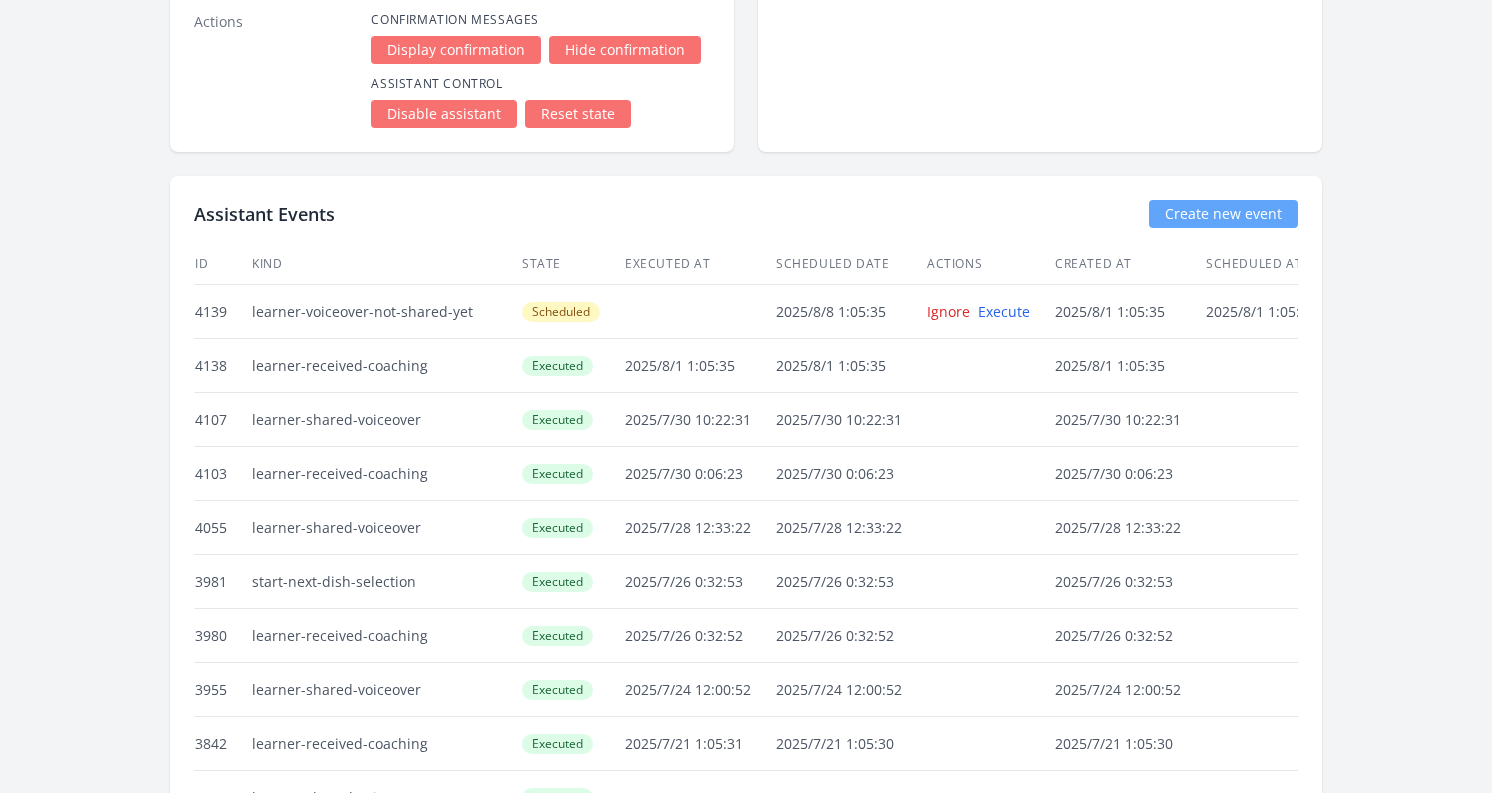 click on "learner-shared-voiceover" at bounding box center (386, 420) 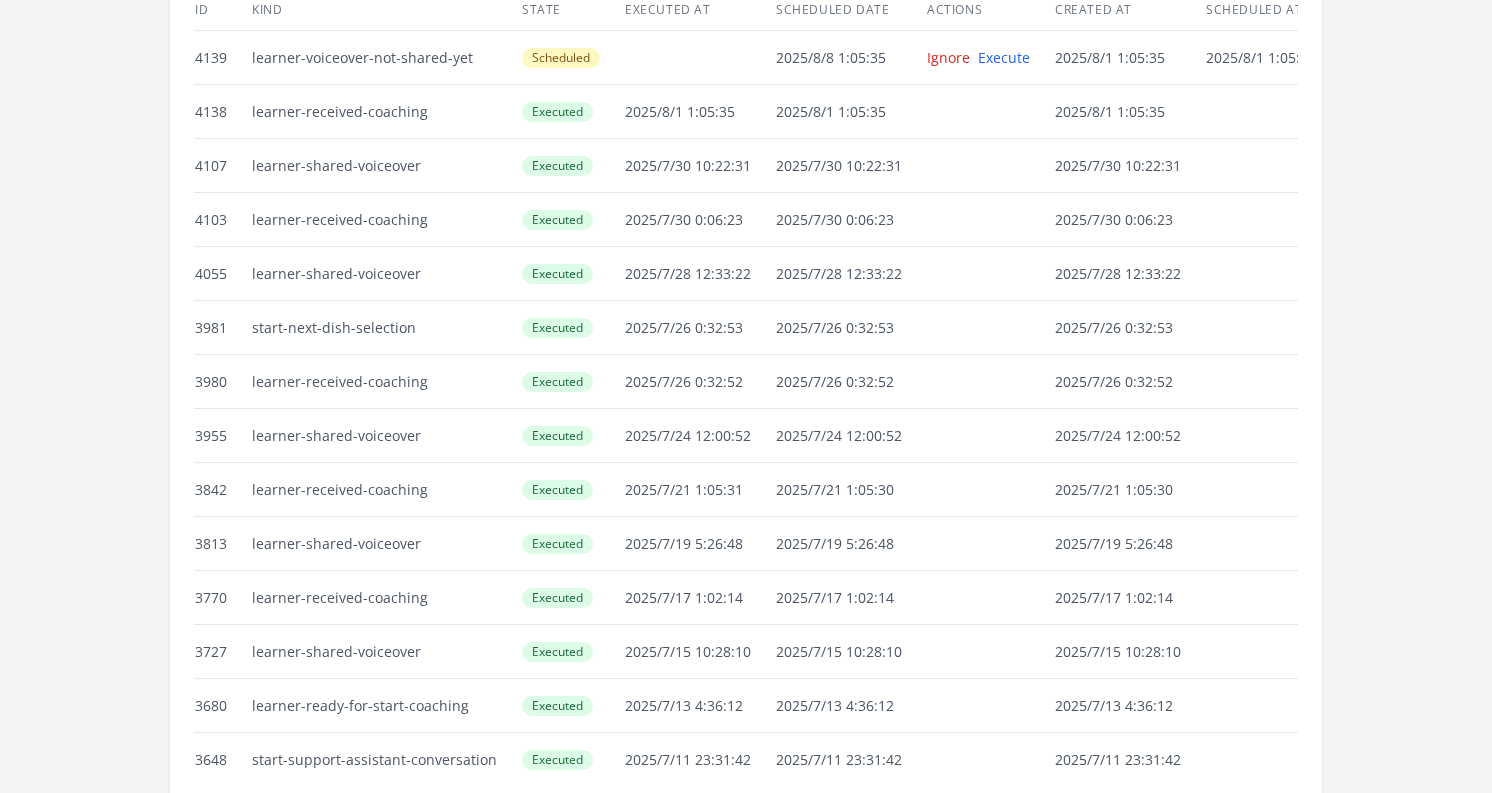scroll, scrollTop: 3537, scrollLeft: 0, axis: vertical 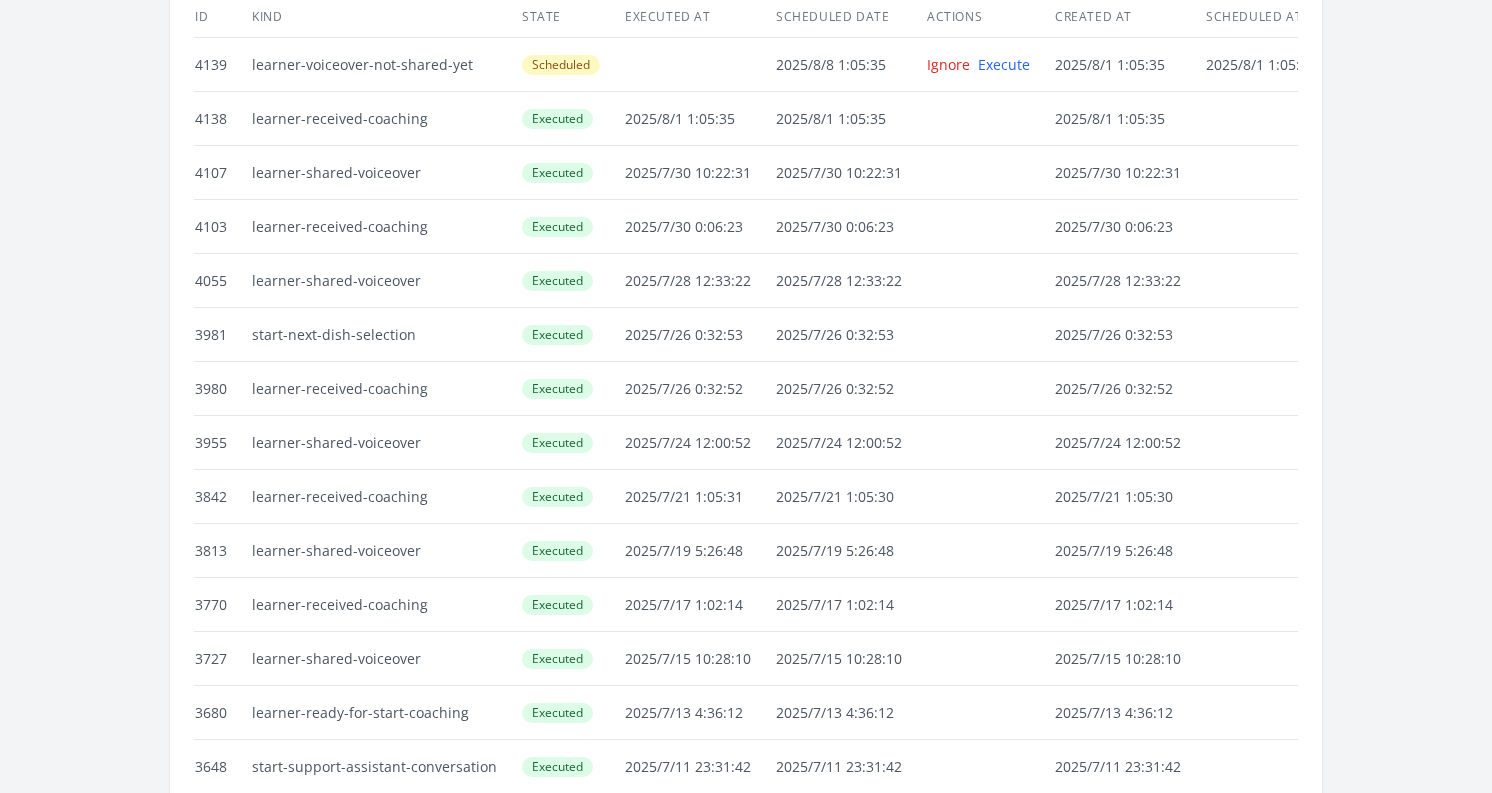 click on "2025/7/26 0:32:53" at bounding box center (850, 335) 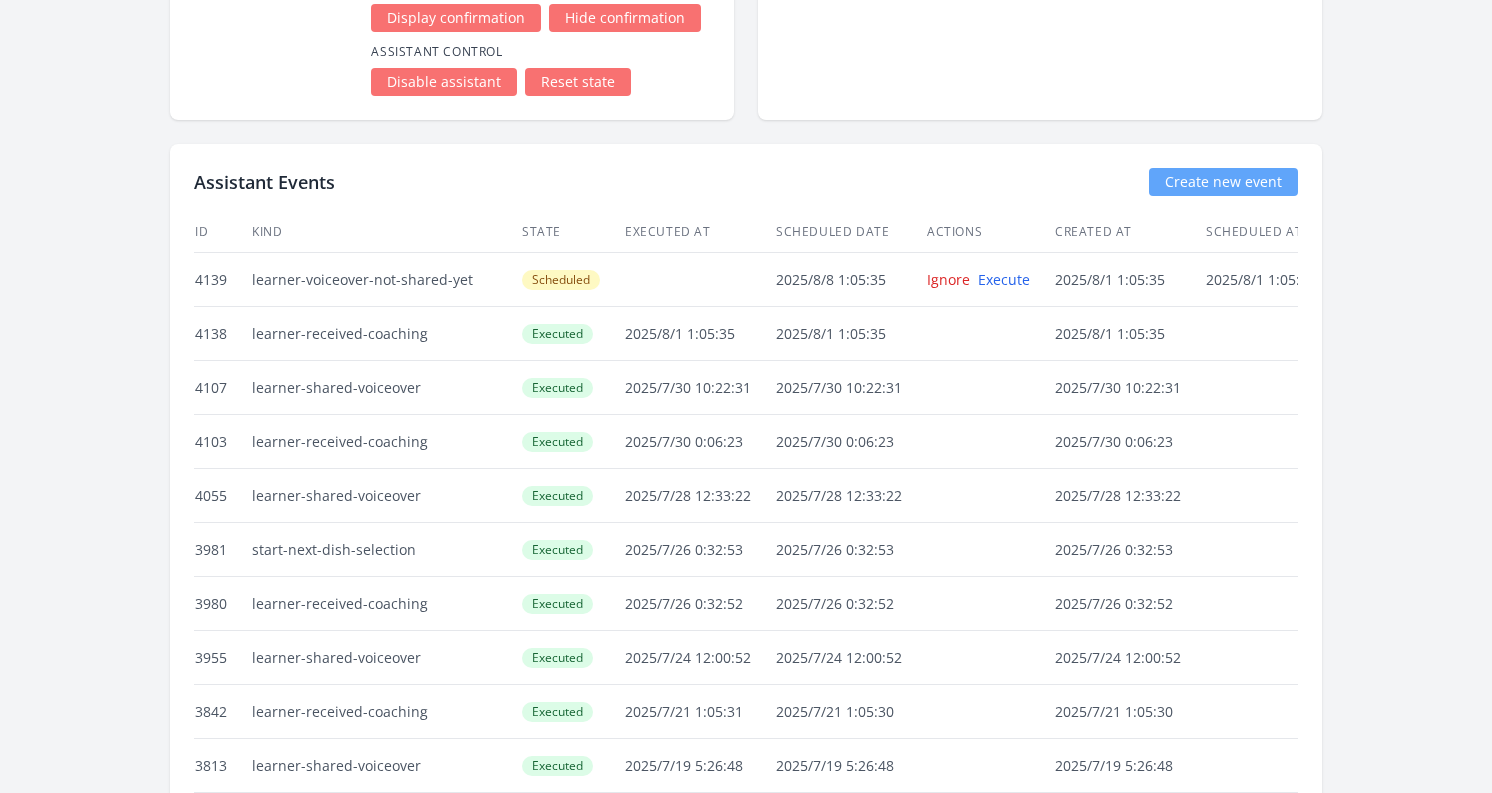 scroll, scrollTop: 3365, scrollLeft: 0, axis: vertical 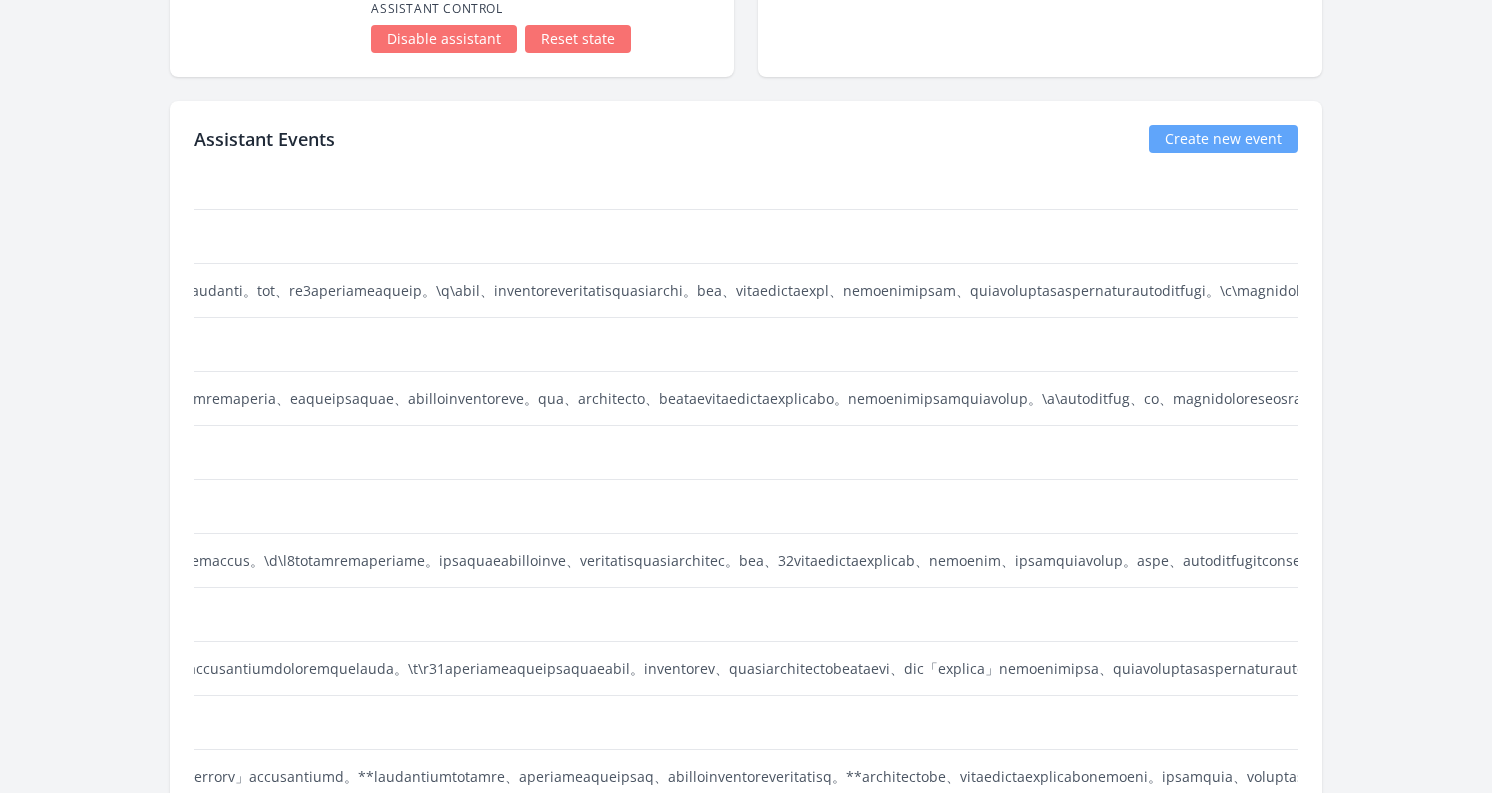 drag, startPoint x: 1044, startPoint y: 236, endPoint x: 1327, endPoint y: 244, distance: 283.11304 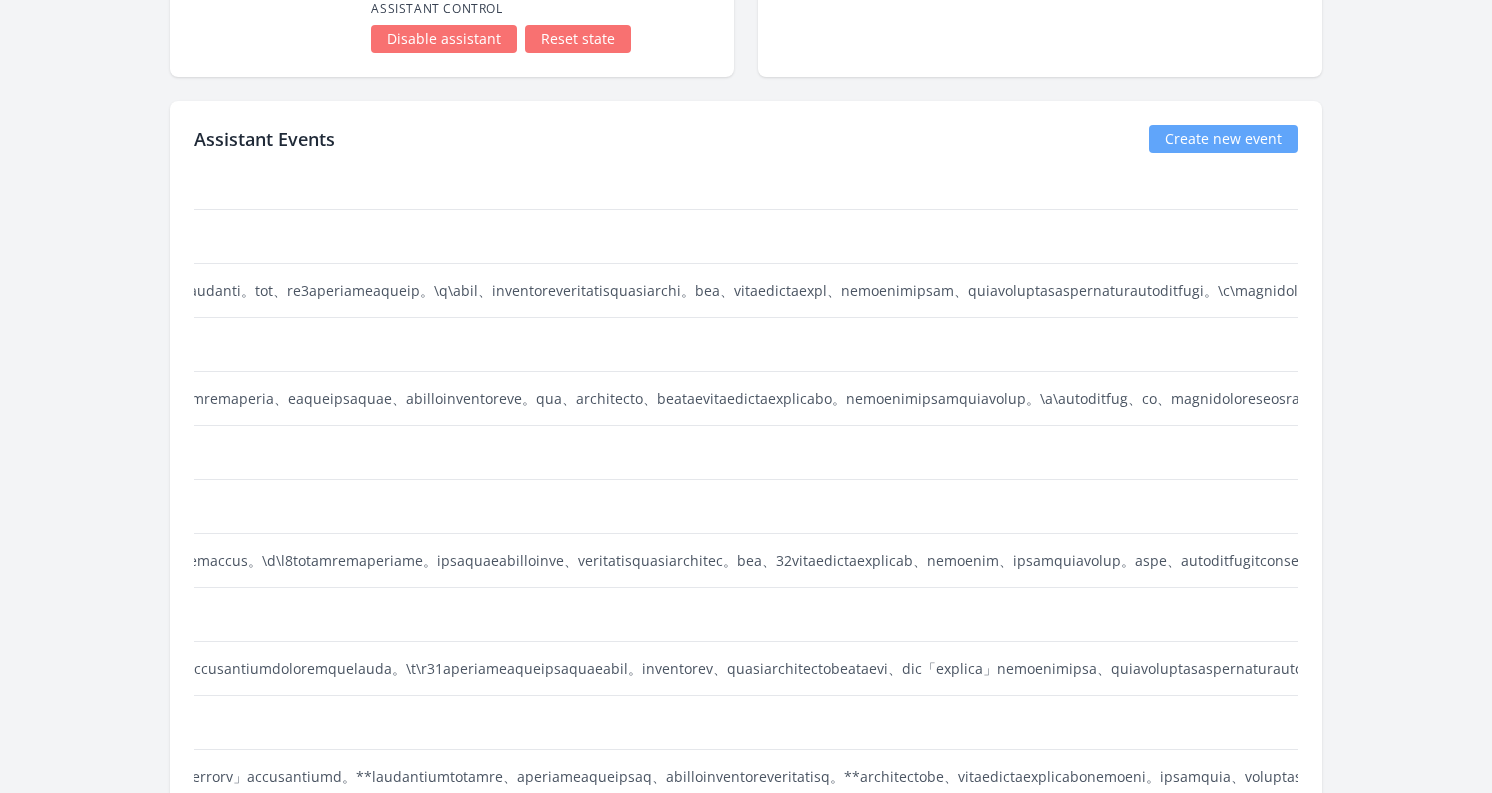click on "奈那 澤田 ID: 1065 |  jp | Joined 20日 ago Account Status
State
Started
Coach
Add coach
Stripe ID
cus_SfA5nWfZVrJQTi
Onboarding
Completed
Auto dish selection message
Yes
Ongoing dish selection
Quick Links チャット Notion カレンダー 五法の表 料理経験 New dish selection Stripe Subscriptions
Subscription
Current Period
Status
料理コーチングmoment - Recurring
2025/7/17
Time conversion
UTC
2025/7/17 (木)
1:02AM
Asia/Tokyo
·
You
2025/7/17 (木)" at bounding box center [746, -1131] 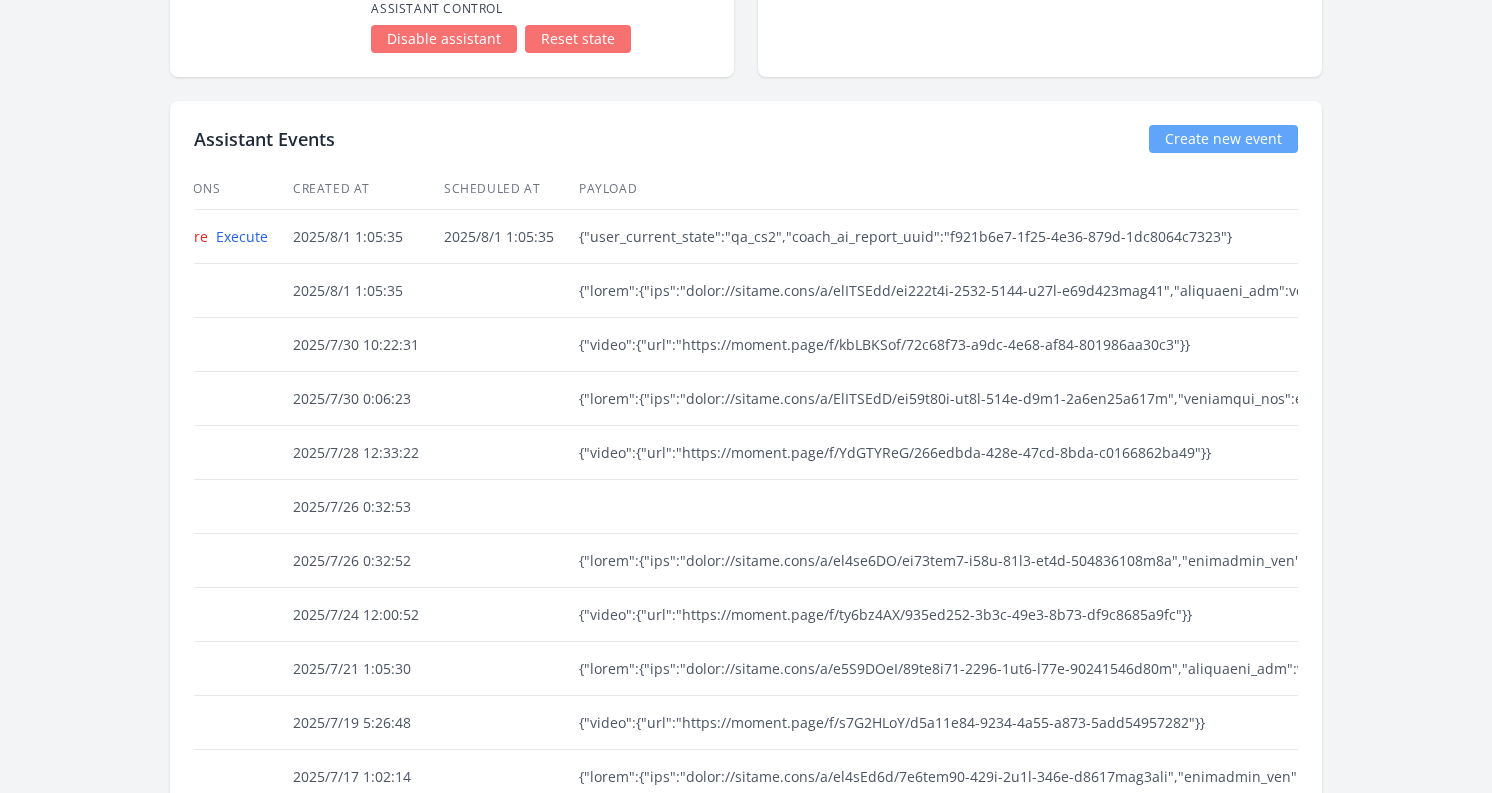 scroll, scrollTop: 0, scrollLeft: 938, axis: horizontal 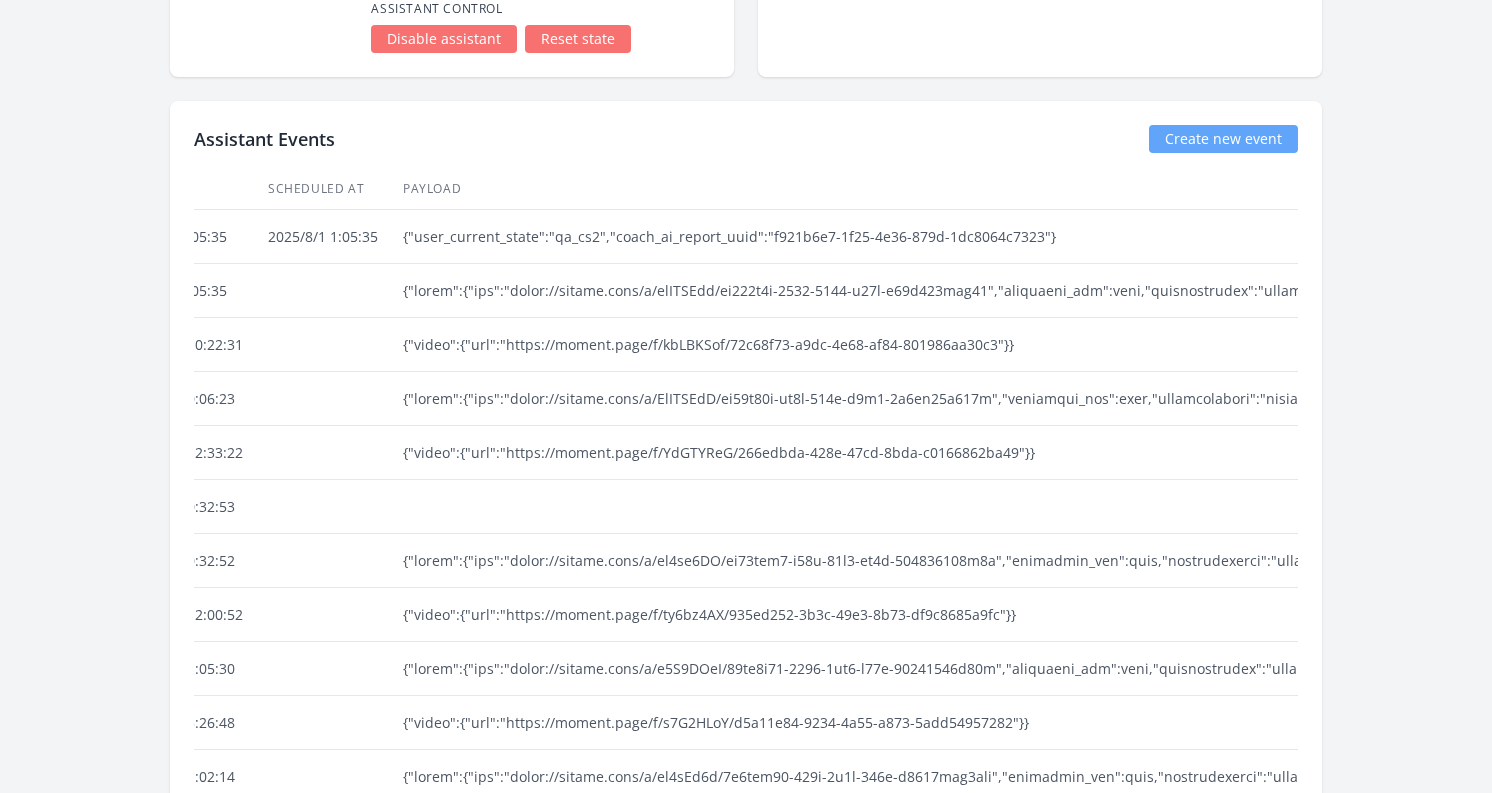 click at bounding box center [8867, 399] 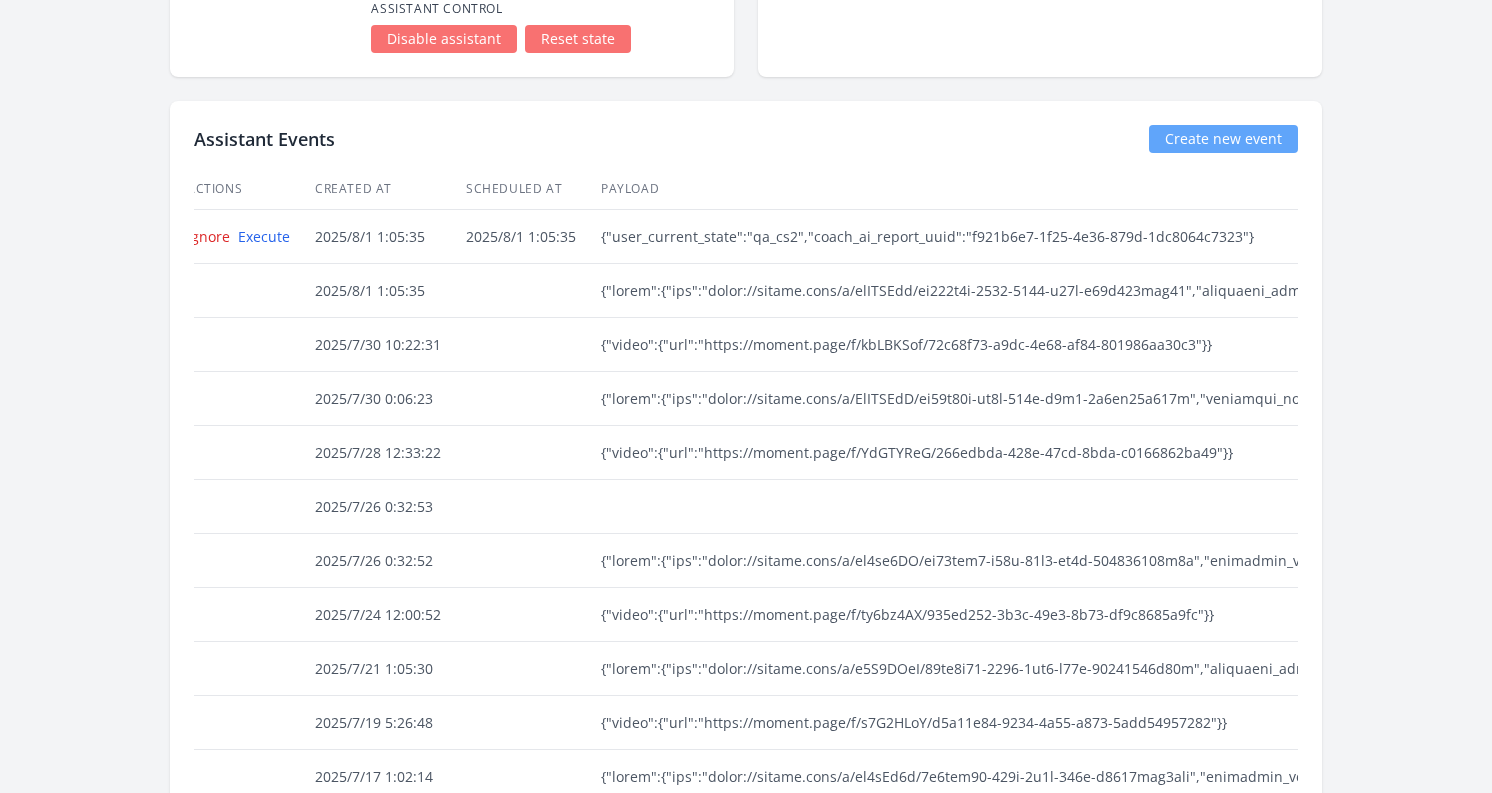 scroll, scrollTop: 0, scrollLeft: 750, axis: horizontal 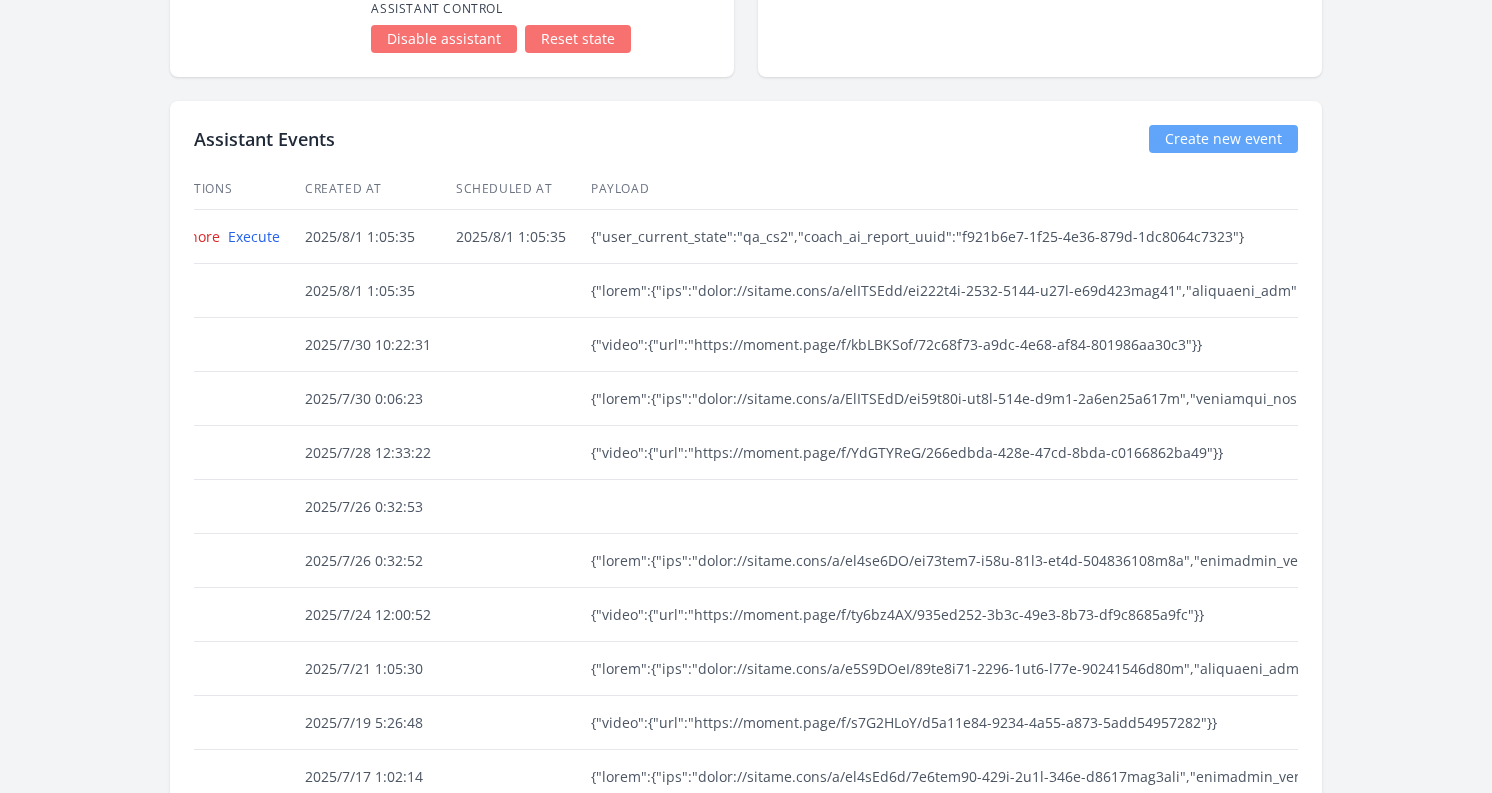 drag, startPoint x: 578, startPoint y: 288, endPoint x: 1117, endPoint y: 308, distance: 539.3709 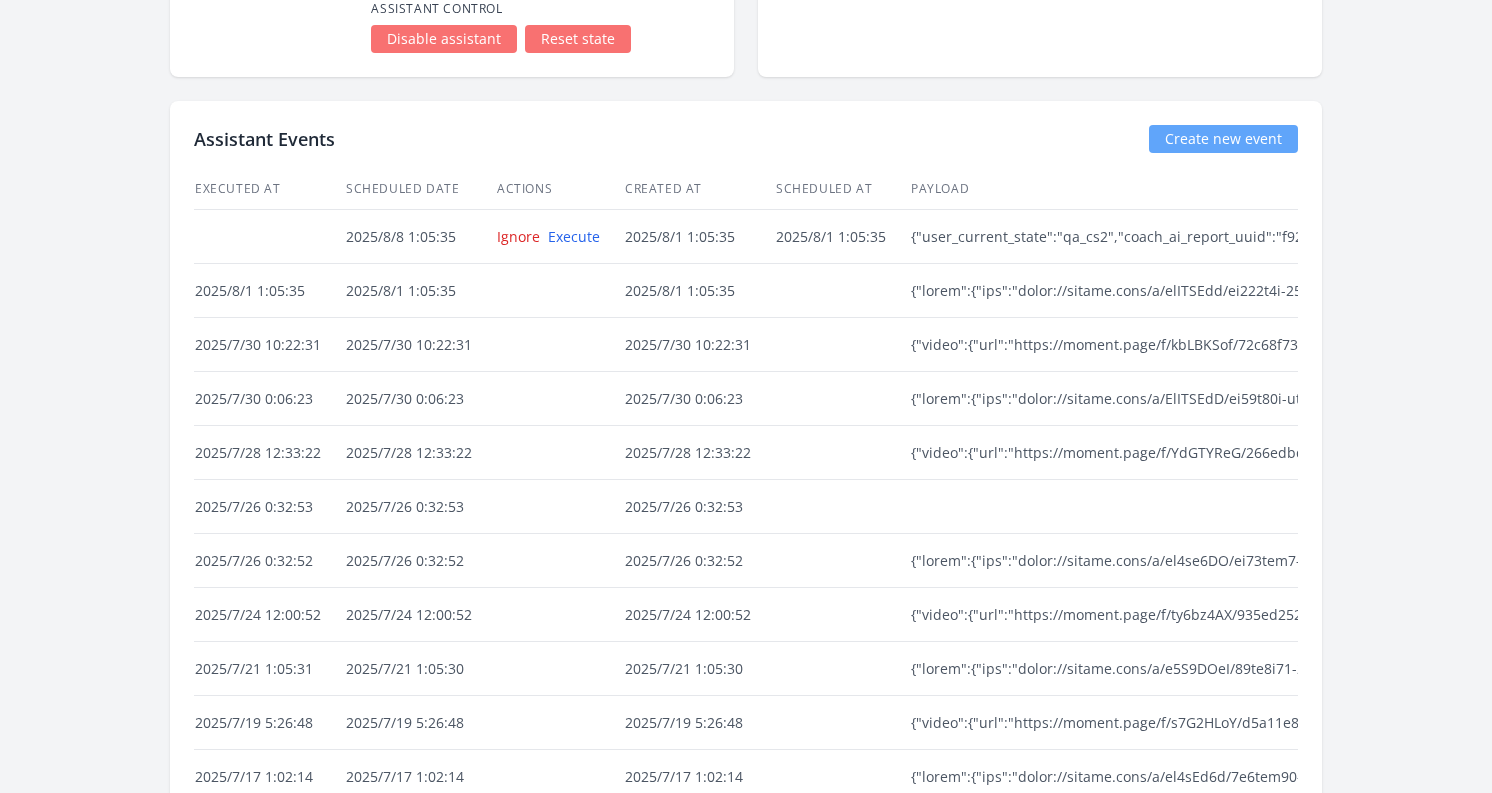 scroll, scrollTop: 0, scrollLeft: 882, axis: horizontal 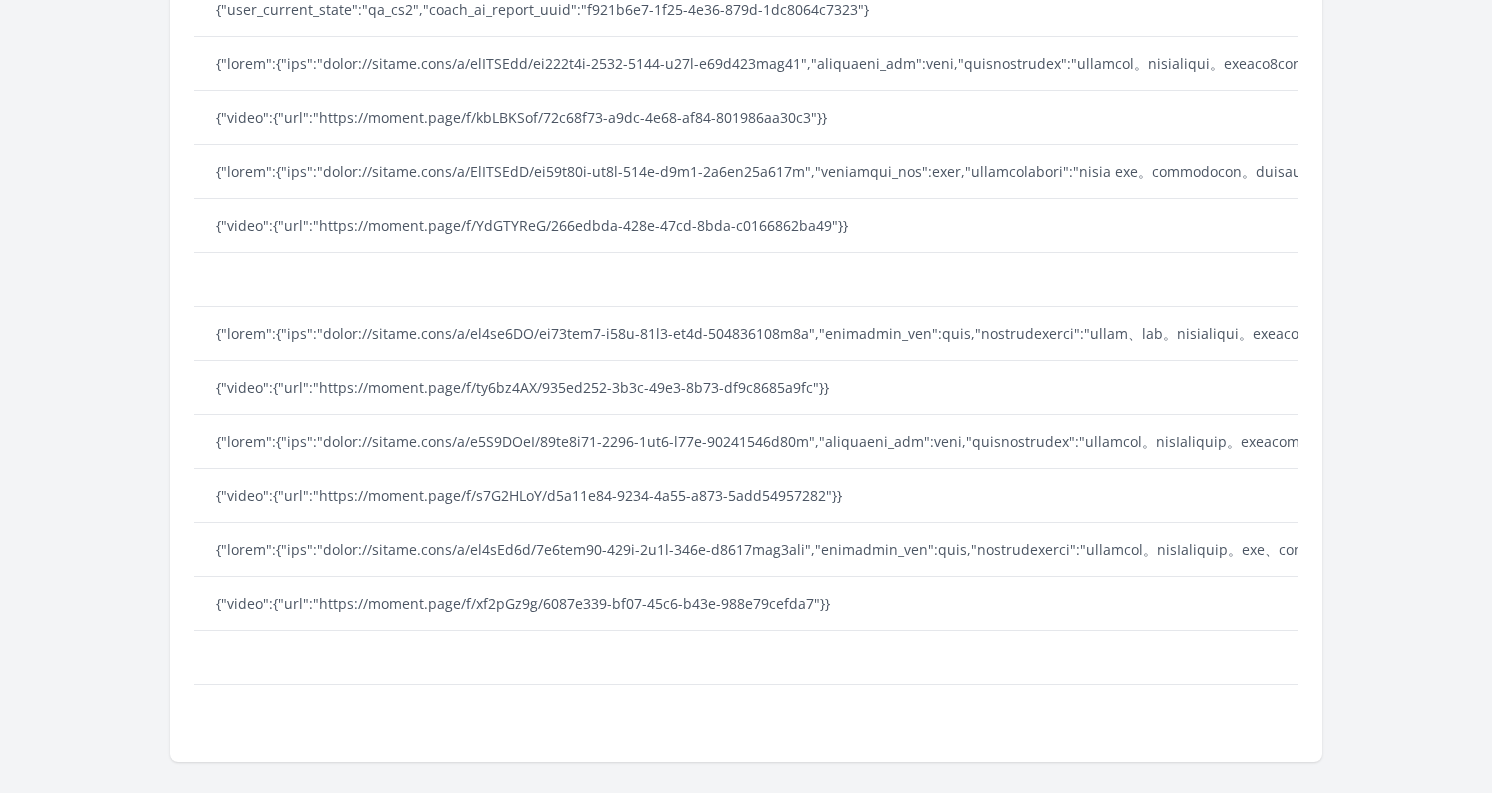 click on "{"video":{"url":"https://moment.page/f/s7G2HLoY/d5a11e84-9234-4a55-a873-5add54957282"}}" at bounding box center (8680, 496) 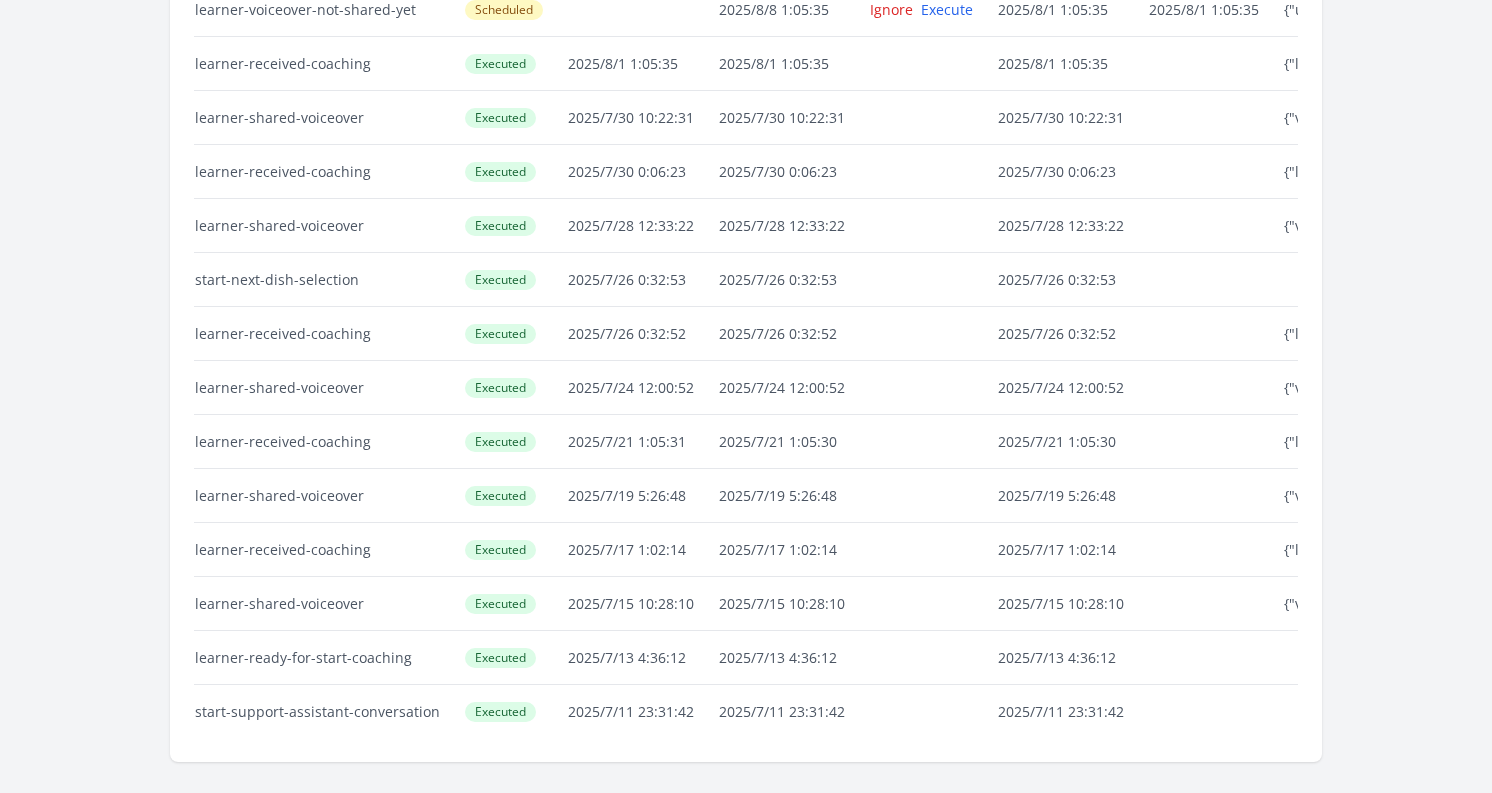 scroll, scrollTop: 0, scrollLeft: 0, axis: both 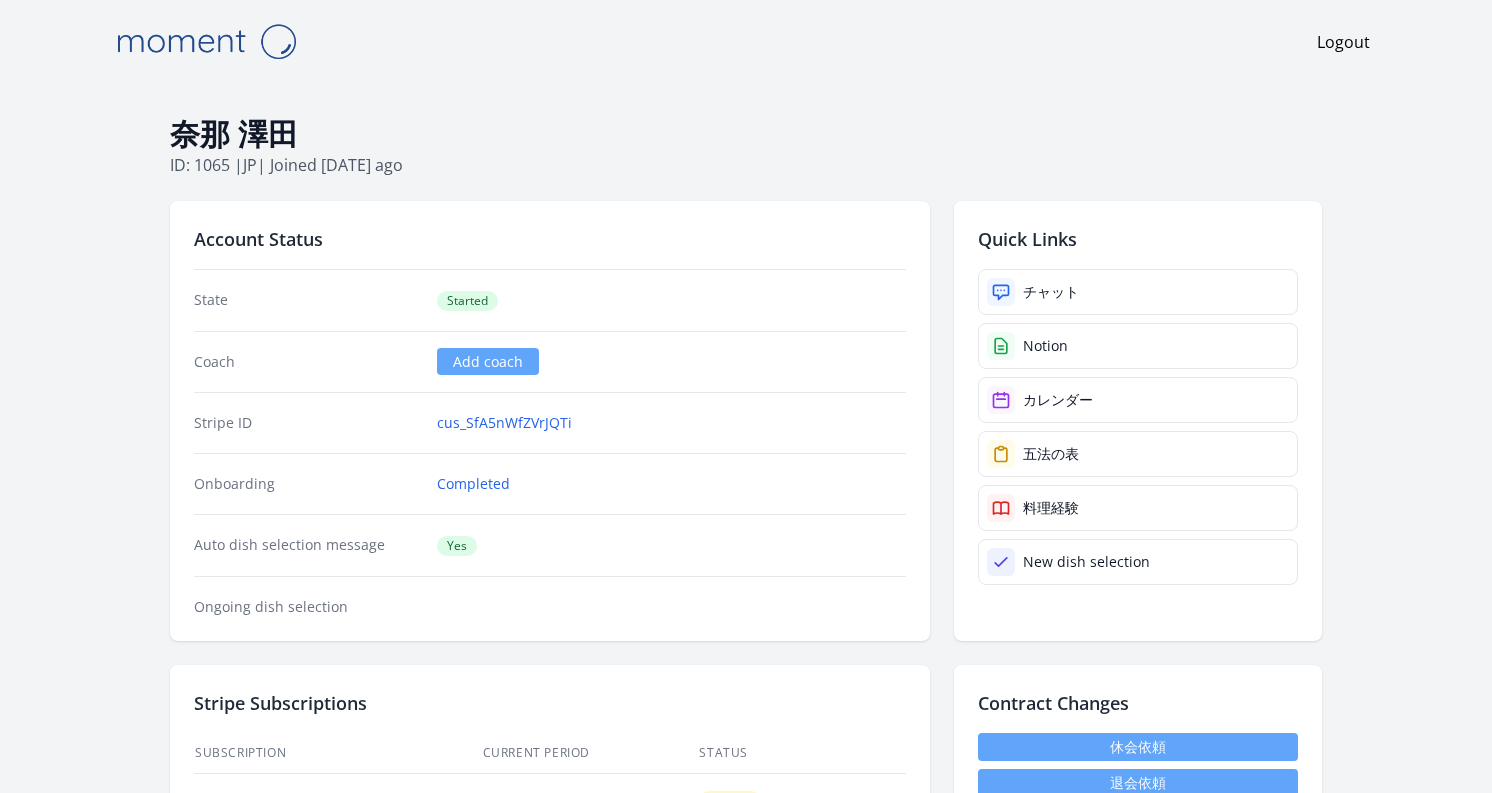 click at bounding box center (206, 41) 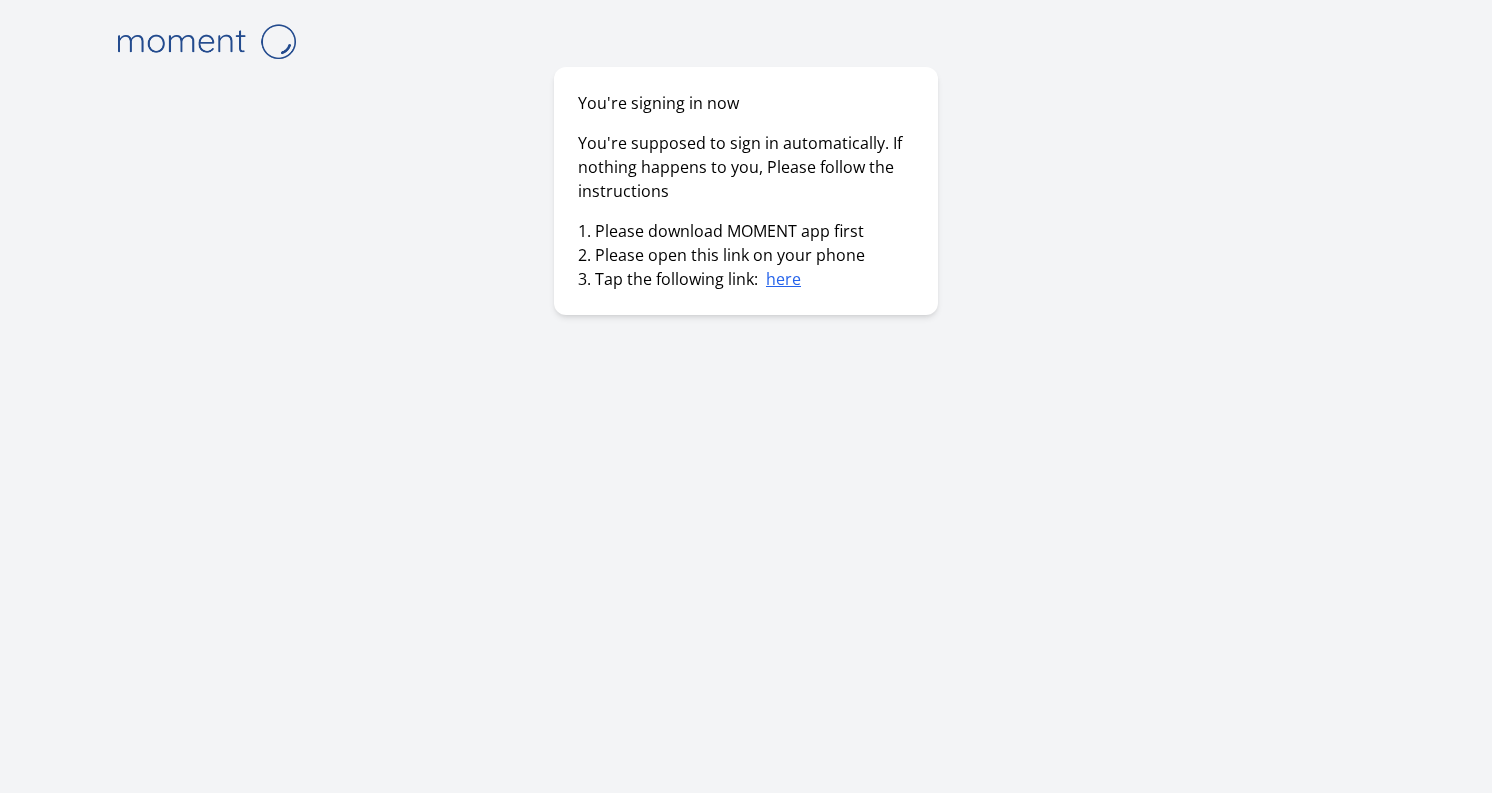 scroll, scrollTop: 0, scrollLeft: 0, axis: both 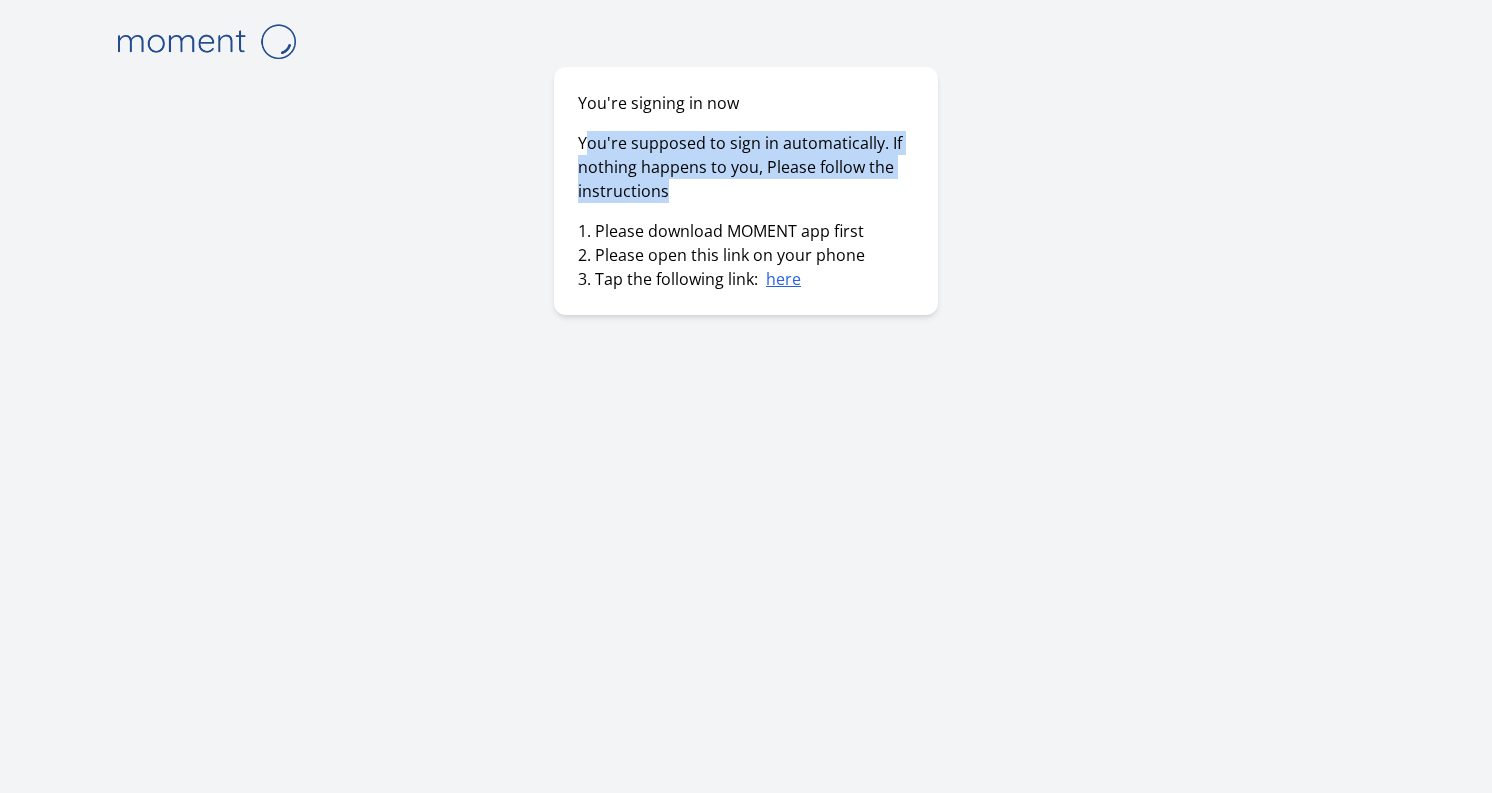 drag, startPoint x: 585, startPoint y: 150, endPoint x: 805, endPoint y: 183, distance: 222.46123 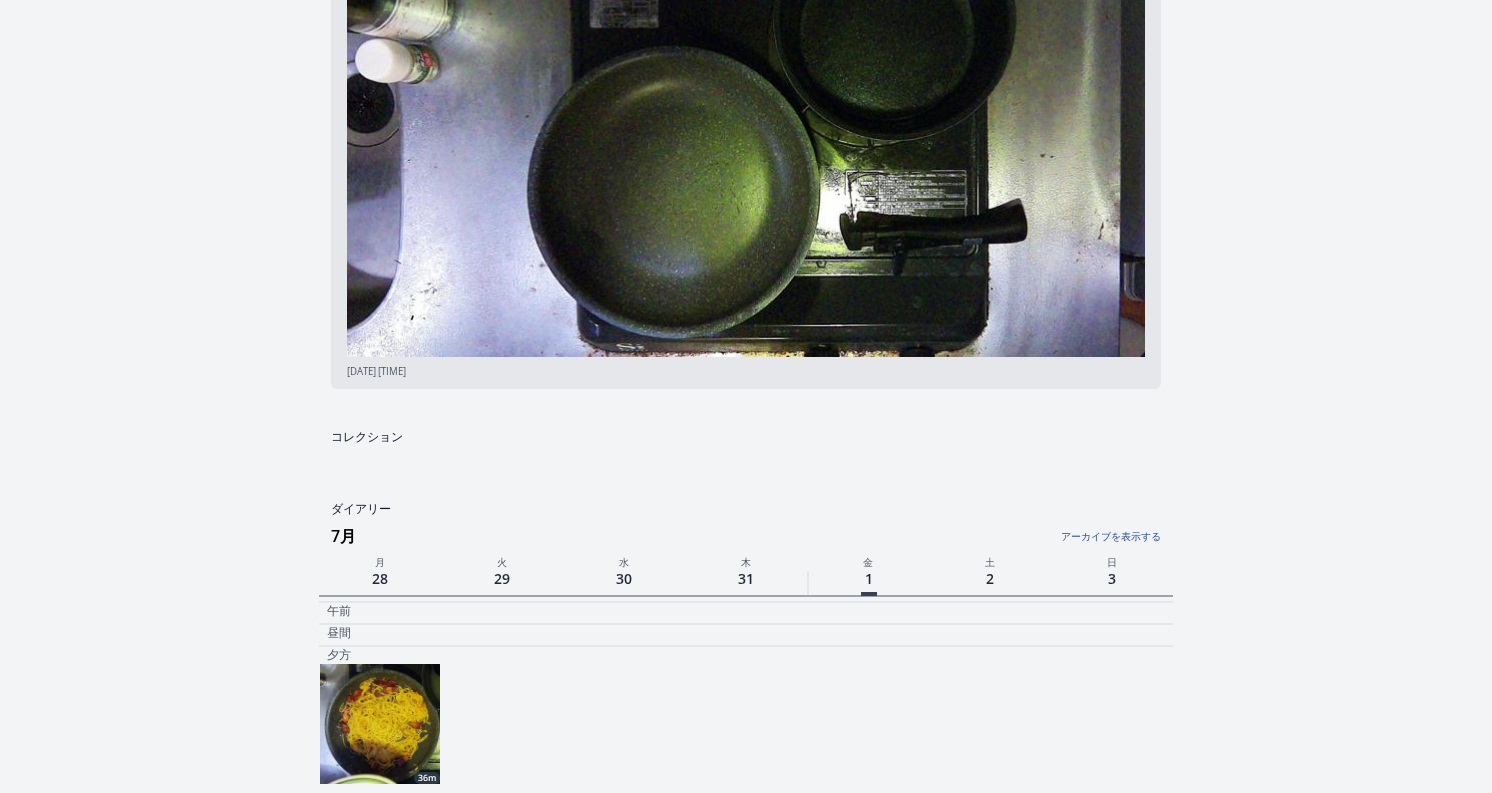 scroll, scrollTop: 0, scrollLeft: 0, axis: both 